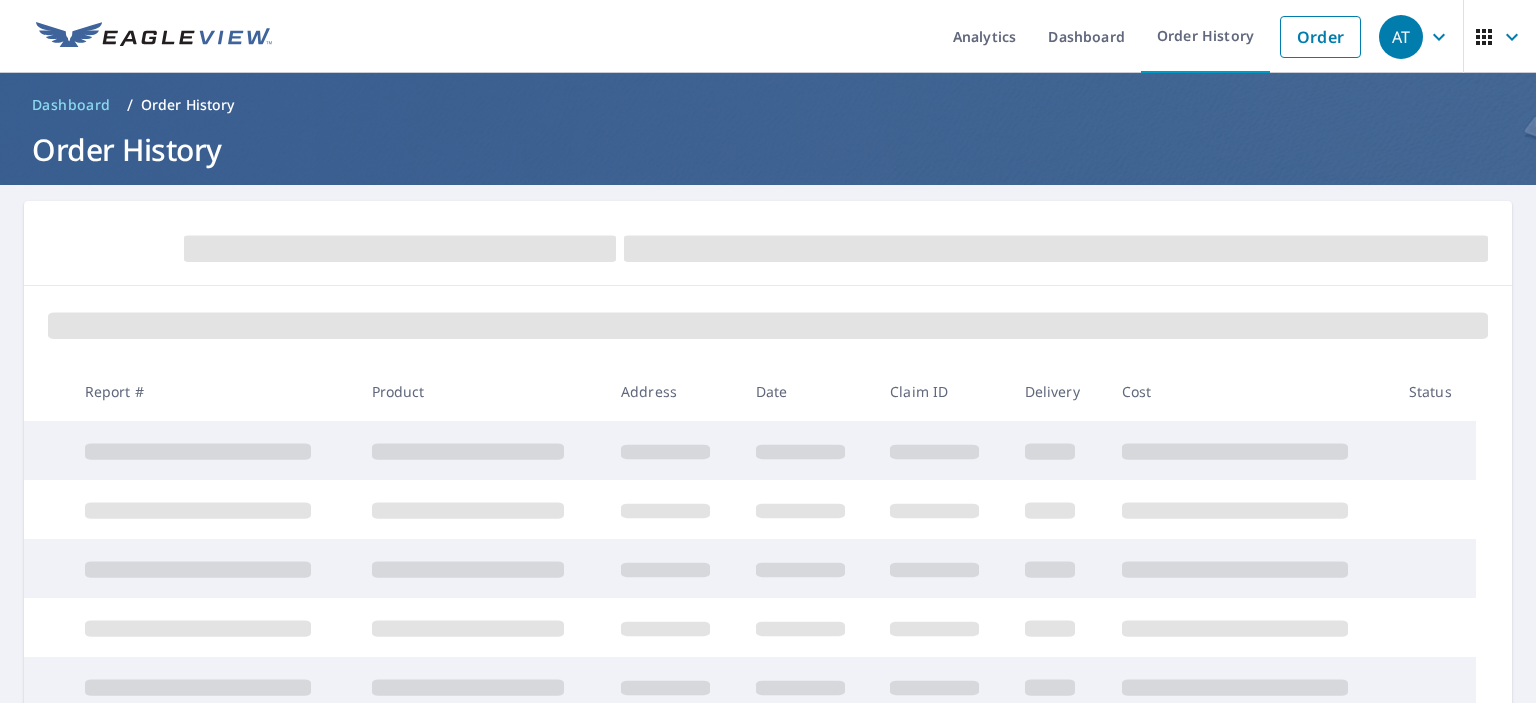 scroll, scrollTop: 0, scrollLeft: 0, axis: both 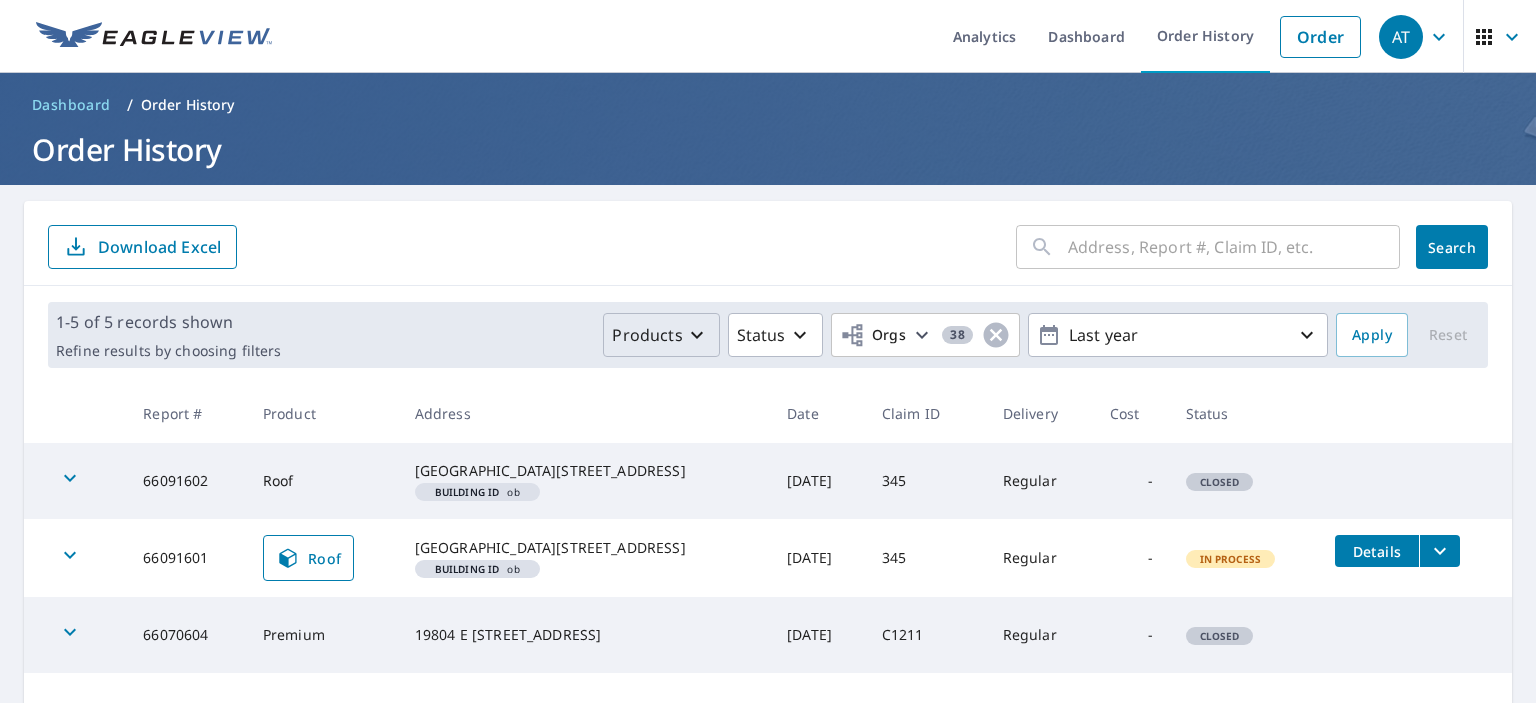 click 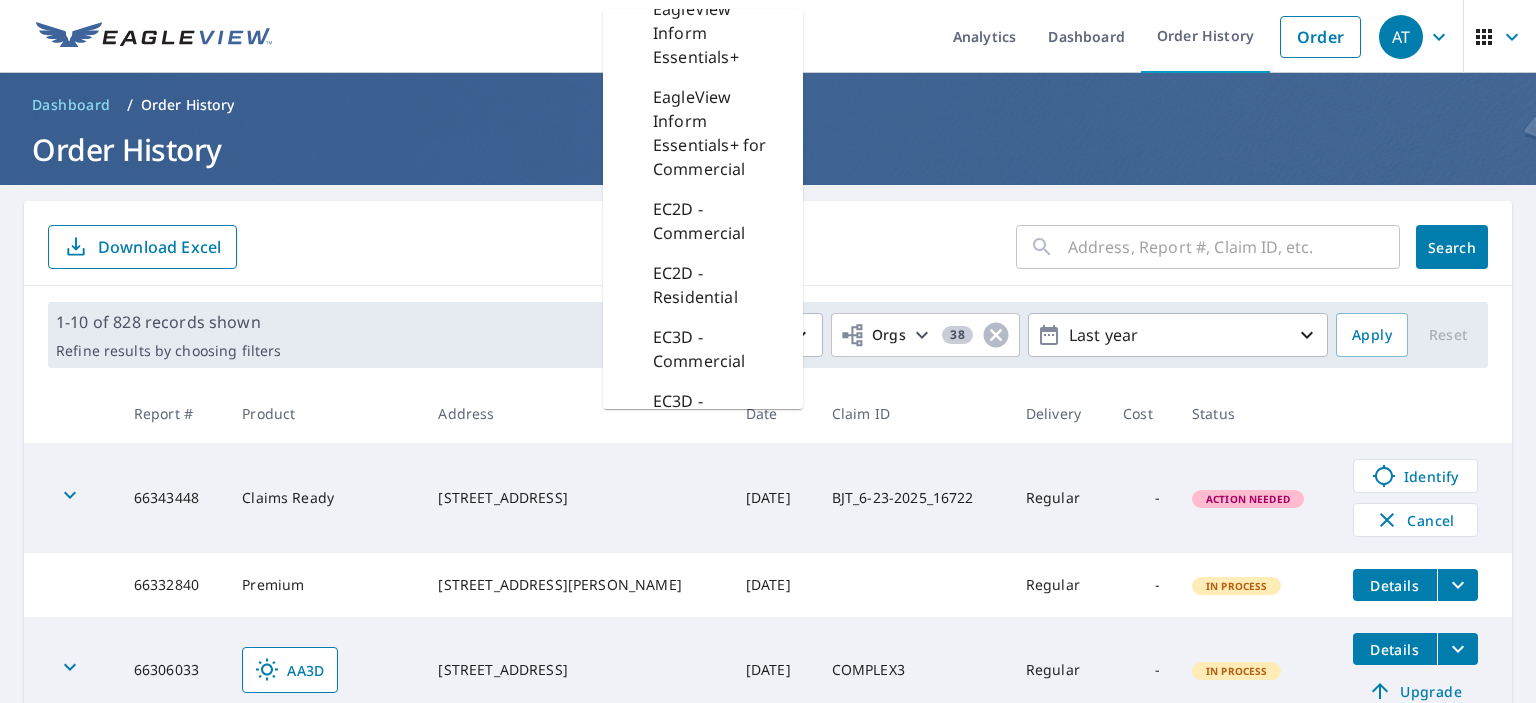 click on "EC2D - Residential" at bounding box center (720, 285) 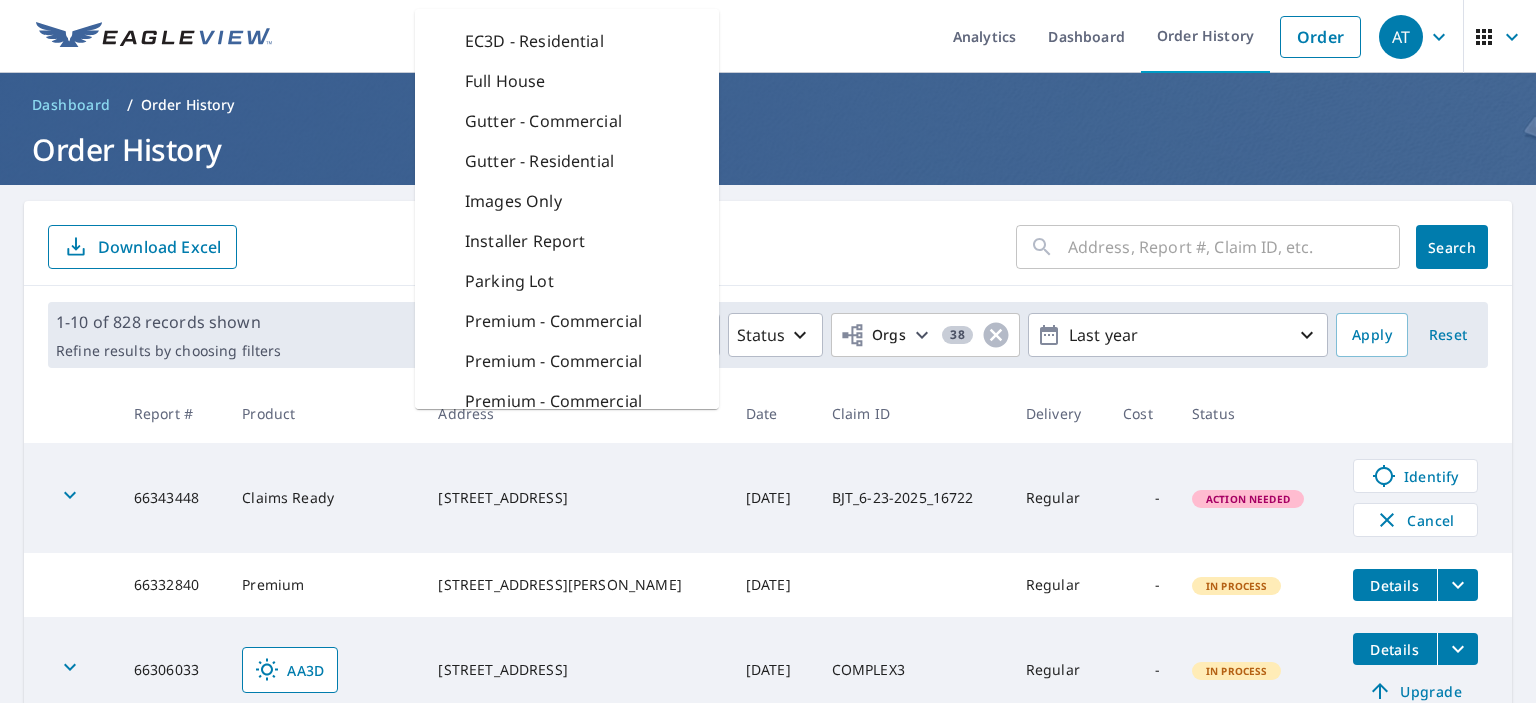 scroll, scrollTop: 404, scrollLeft: 0, axis: vertical 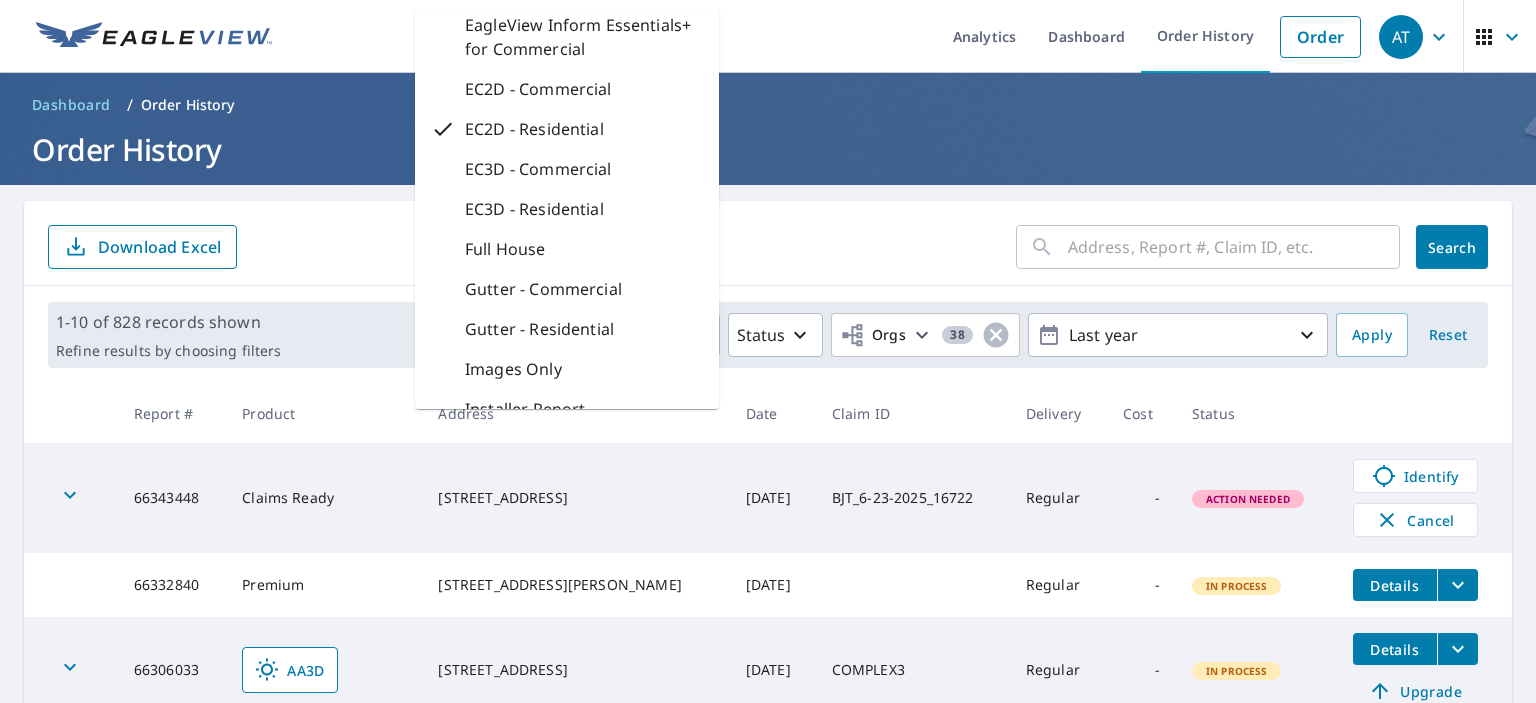 click on "​ Search Download Excel" at bounding box center [768, 247] 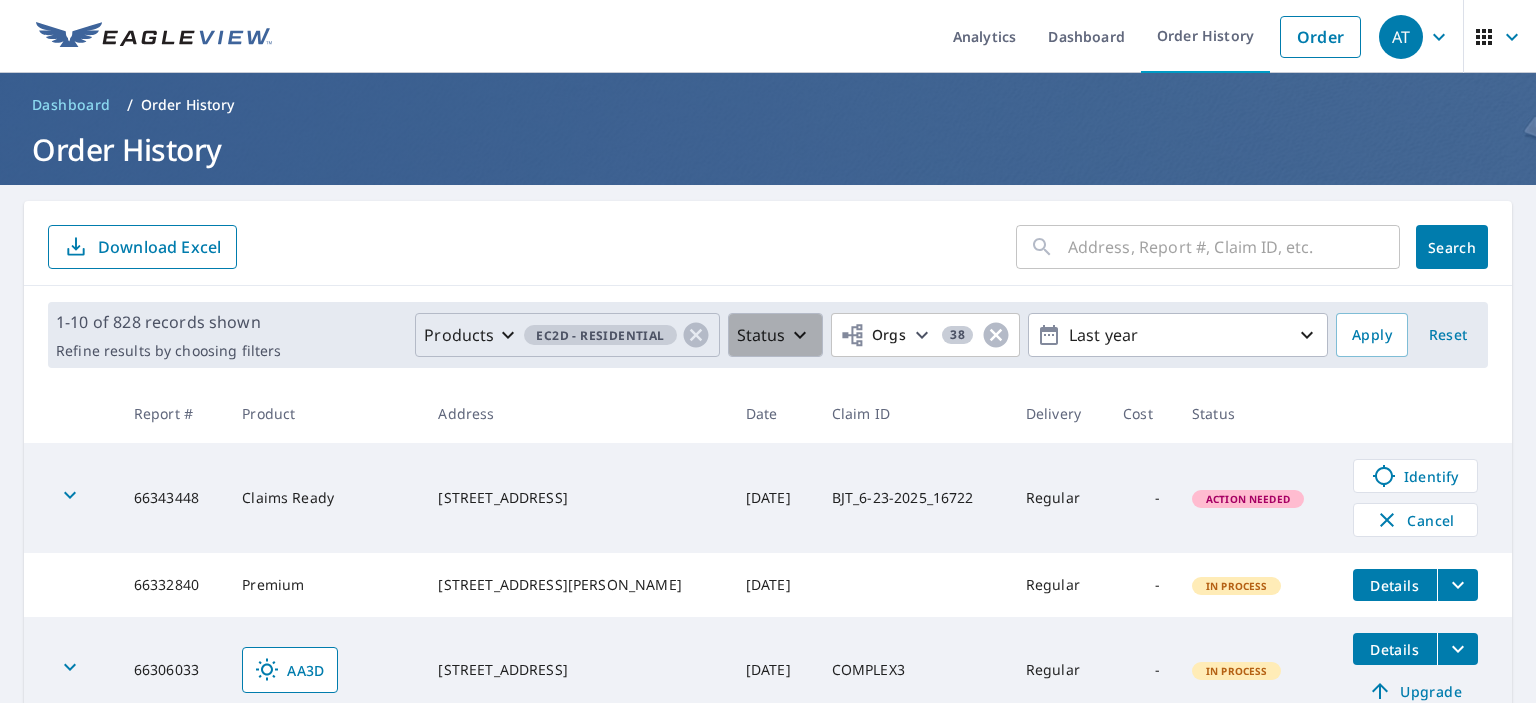 click 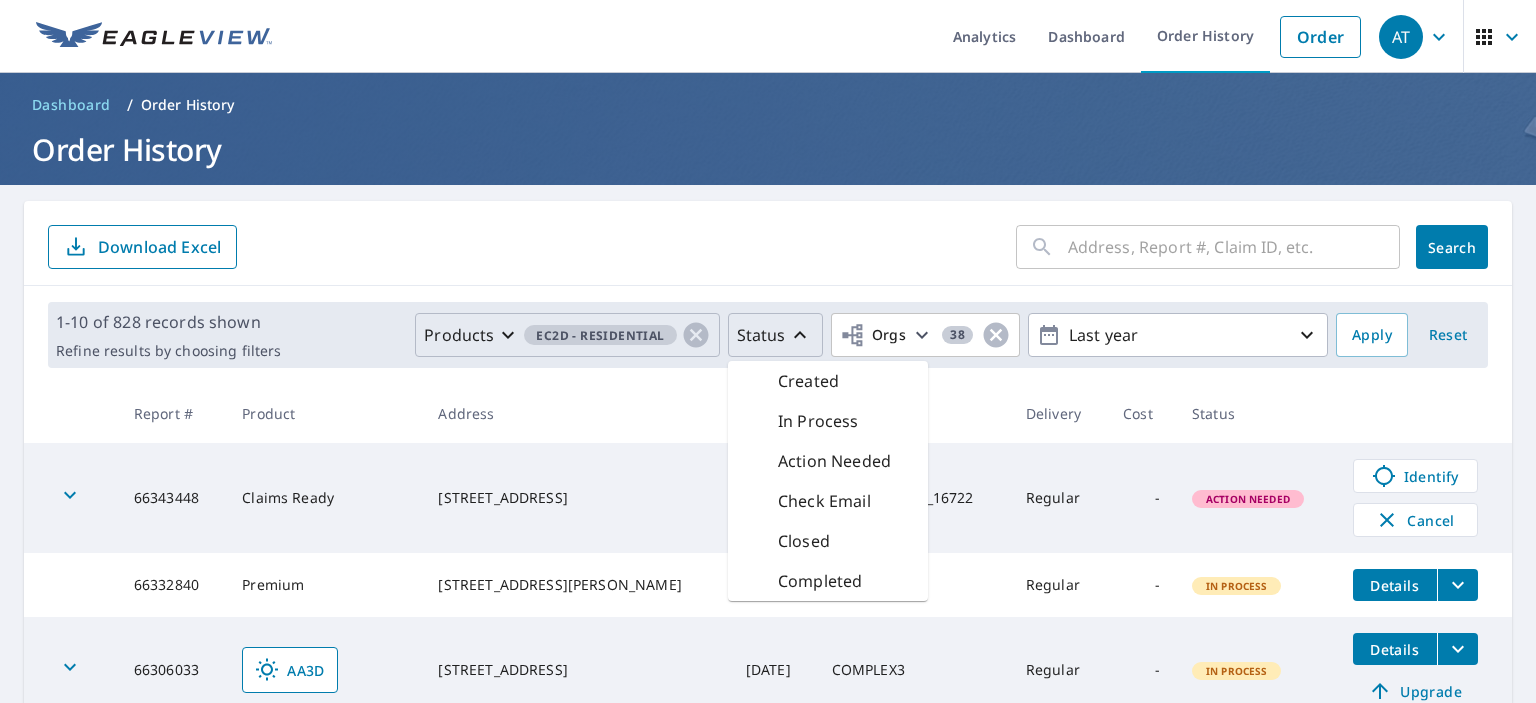 click on "Completed" at bounding box center [820, 581] 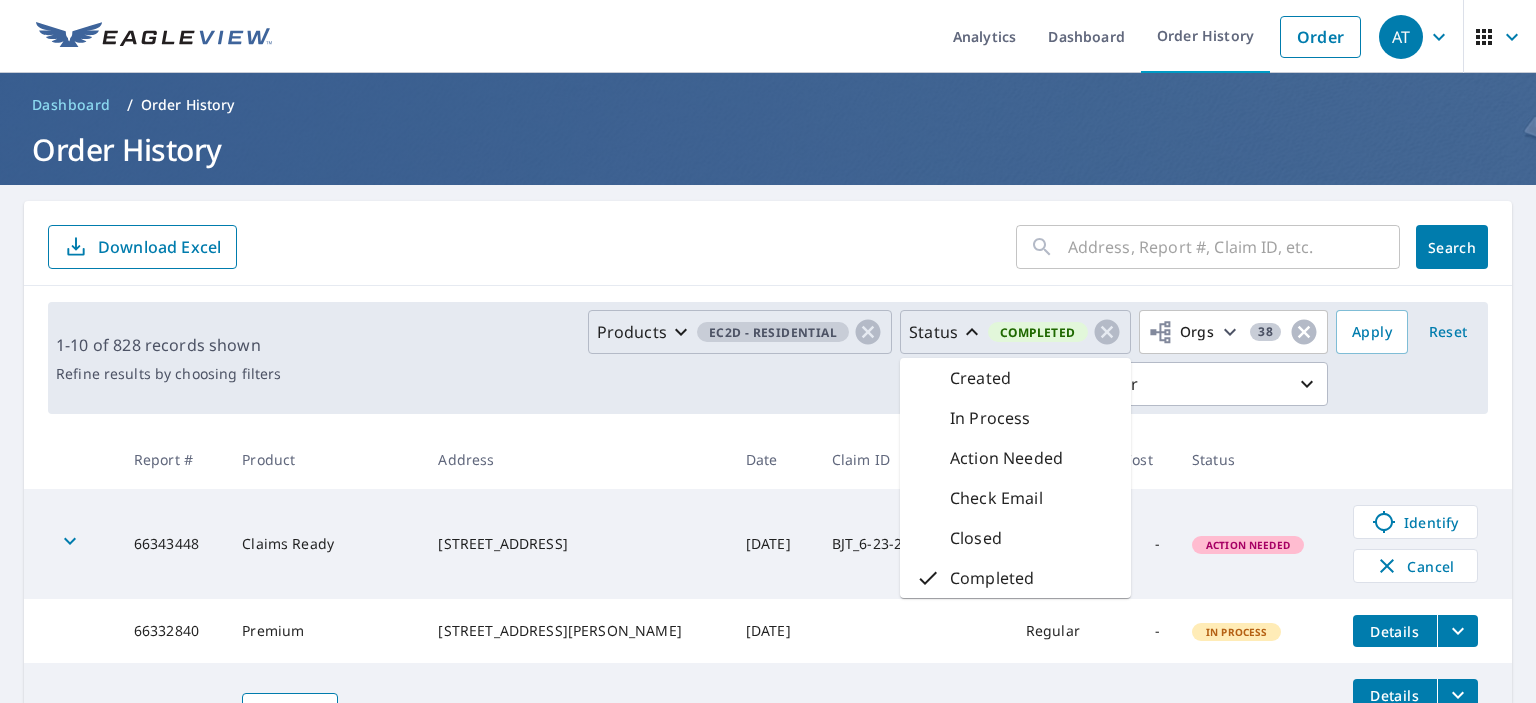 click at bounding box center (1424, 459) 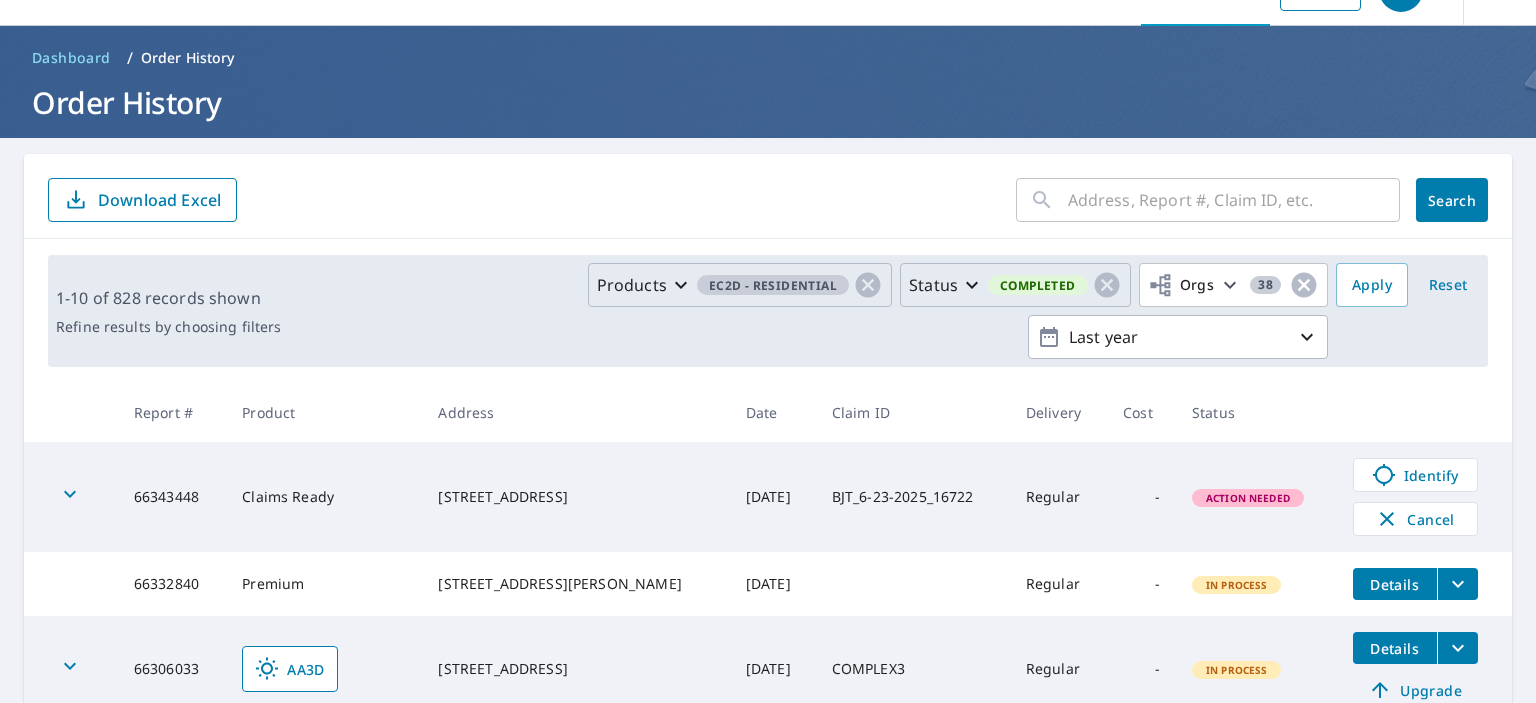 scroll, scrollTop: 0, scrollLeft: 0, axis: both 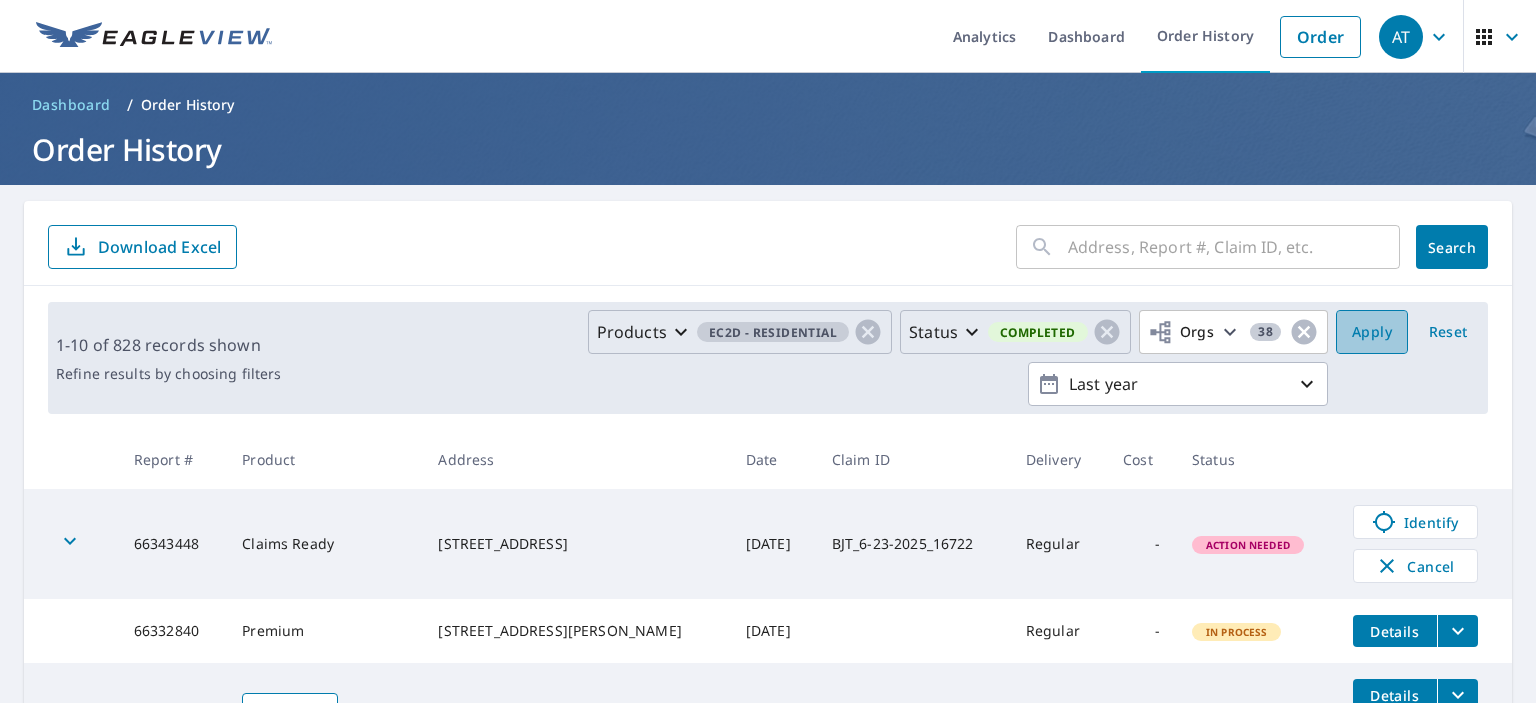 click on "Apply" at bounding box center [1372, 332] 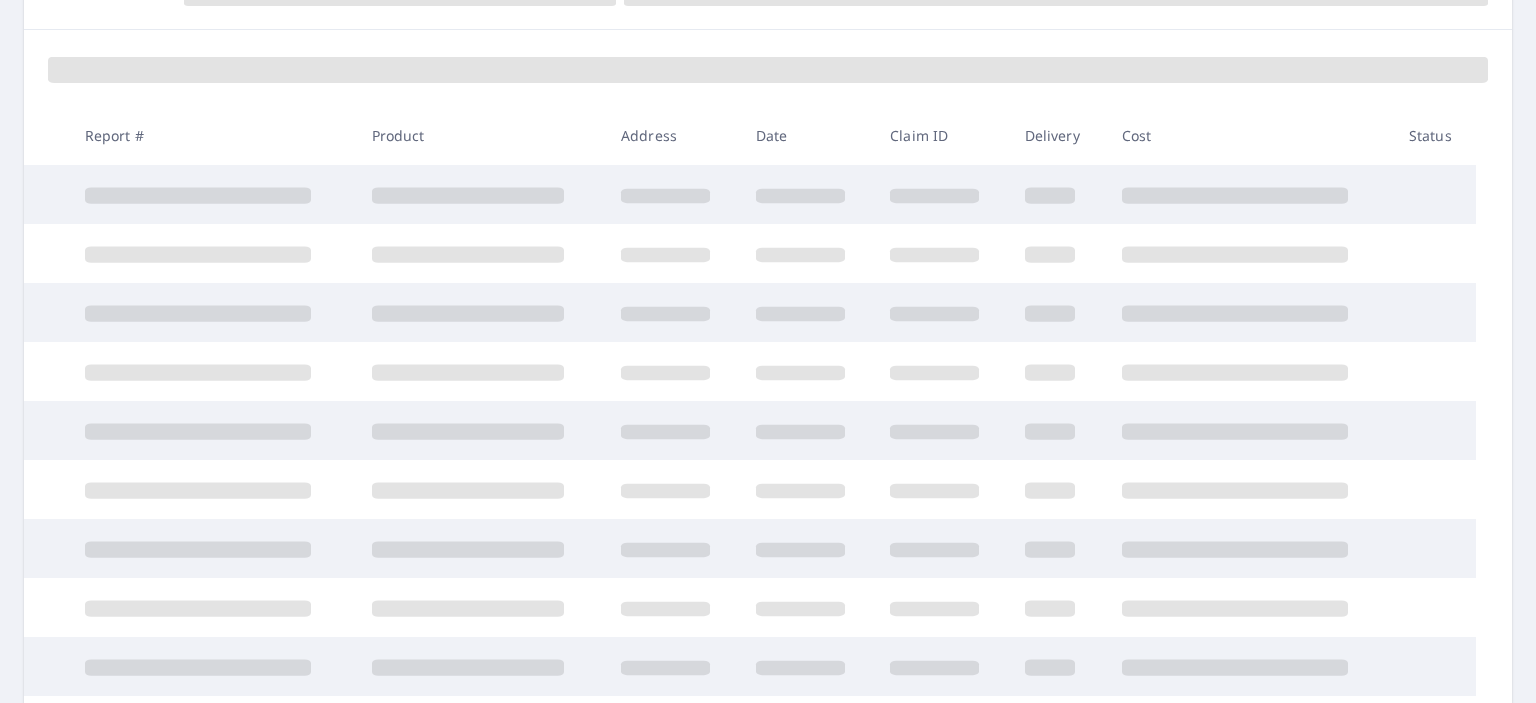 scroll, scrollTop: 260, scrollLeft: 0, axis: vertical 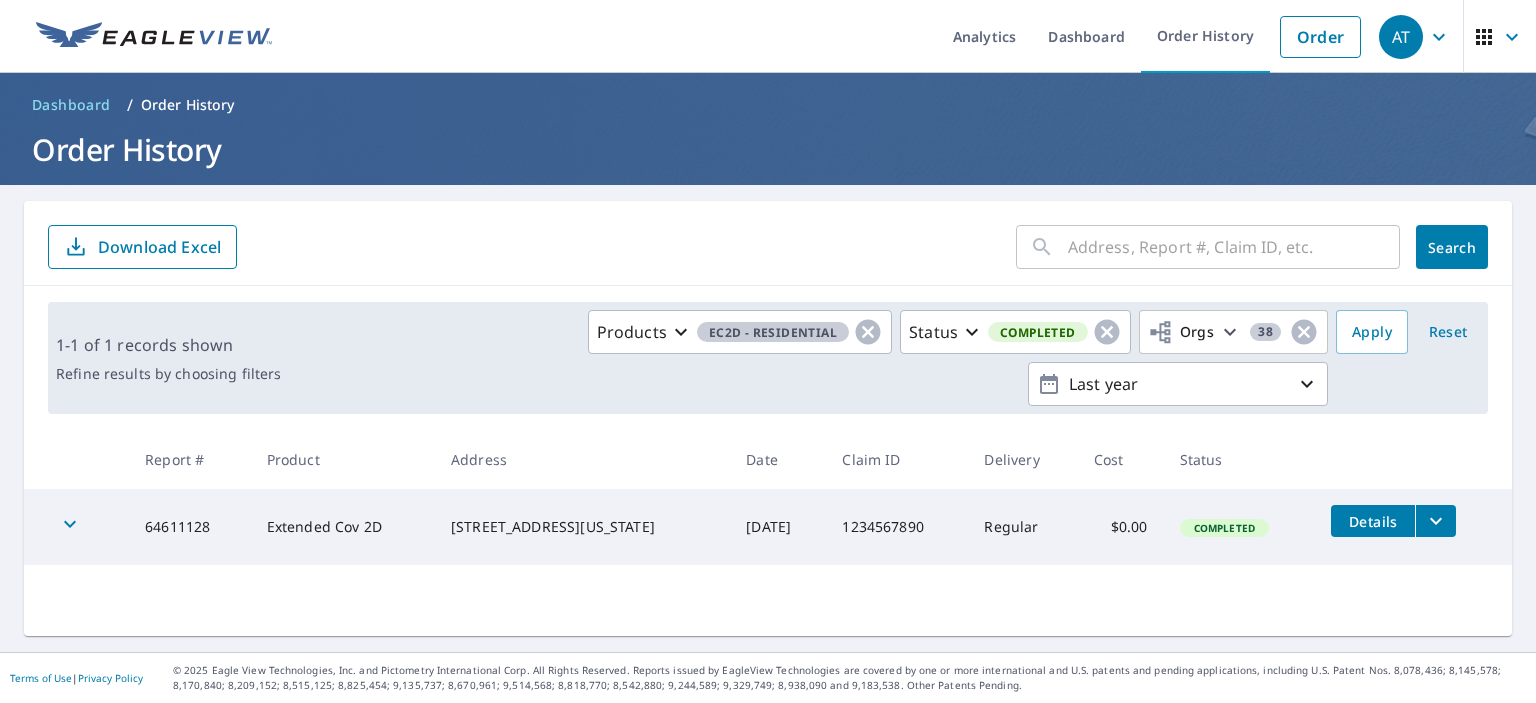 click on "64611128" at bounding box center (190, 527) 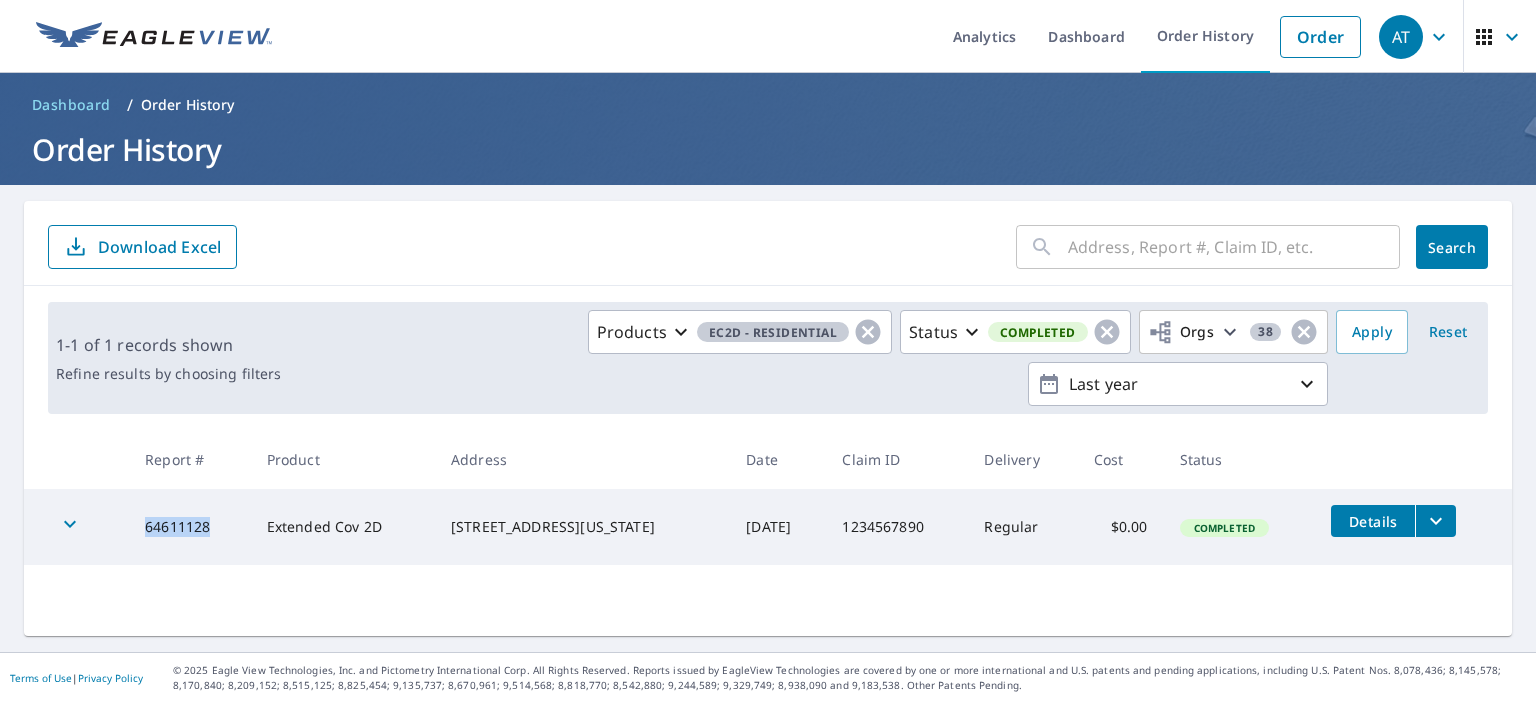 click on "64611128" at bounding box center [190, 527] 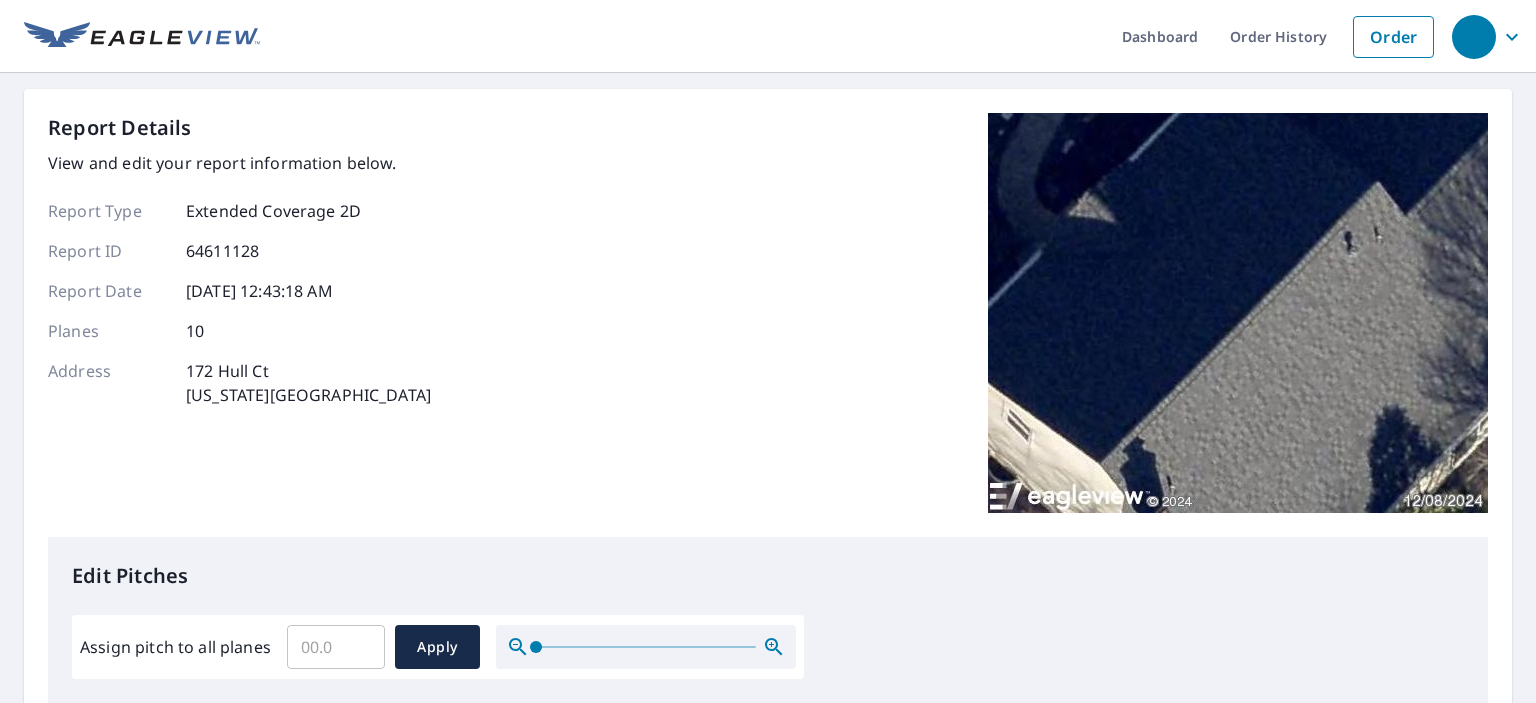 scroll, scrollTop: 0, scrollLeft: 0, axis: both 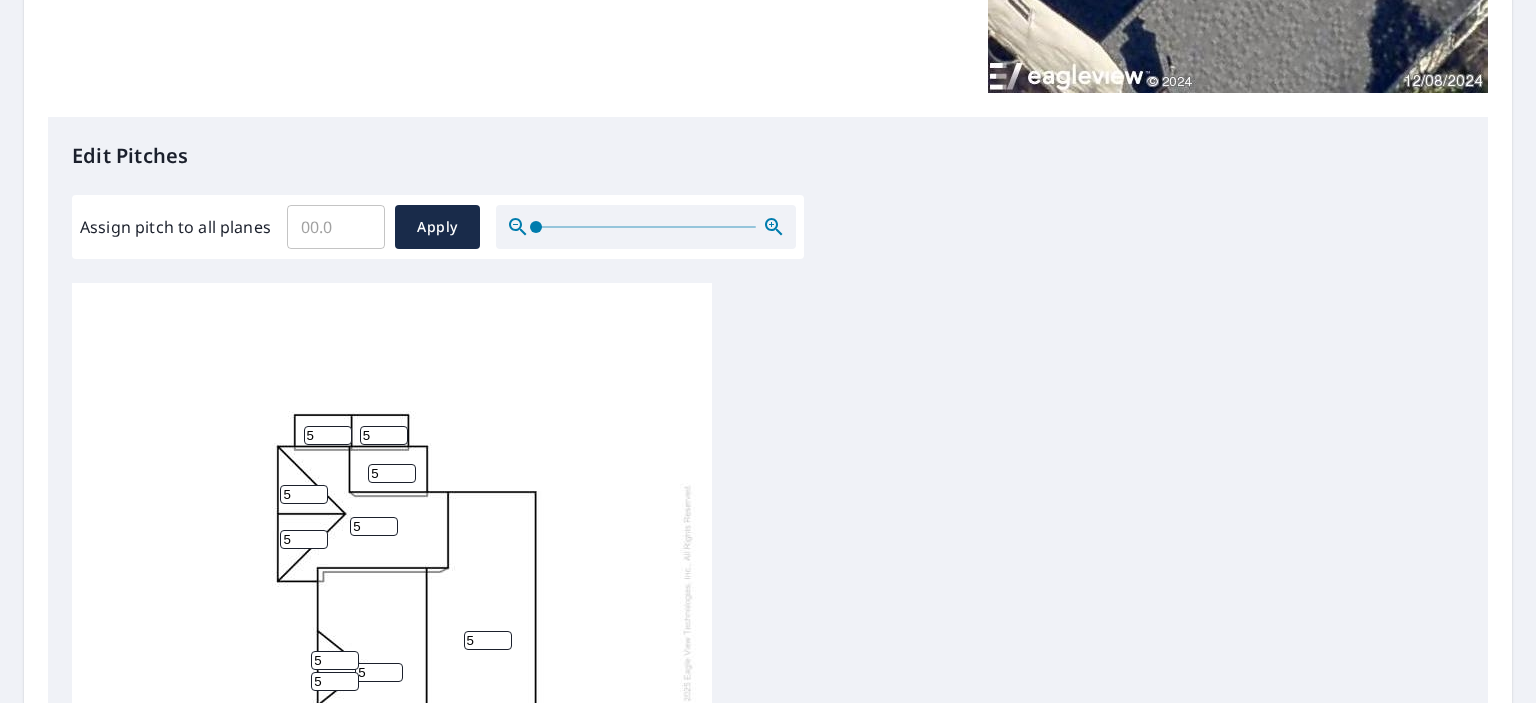 click on "Assign pitch to all planes" at bounding box center (336, 227) 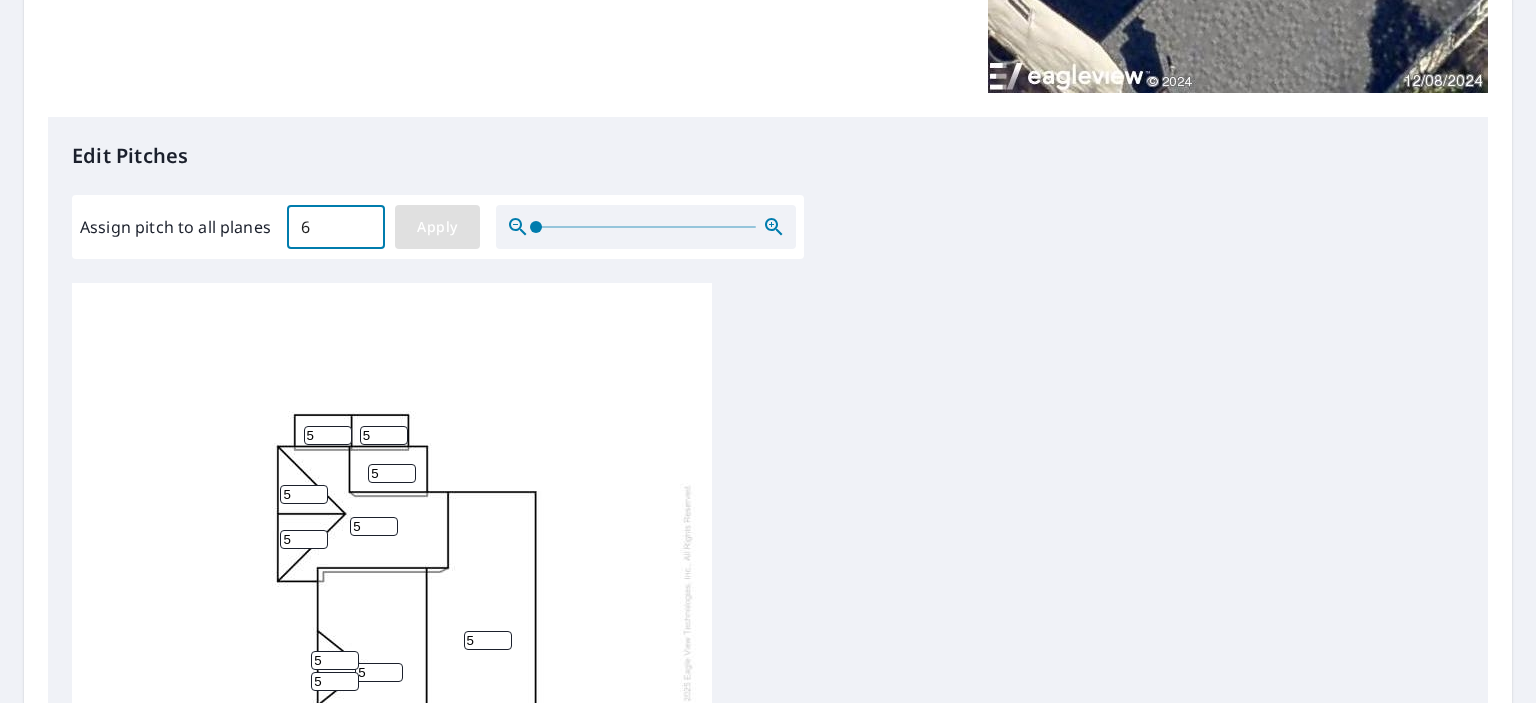 type on "6" 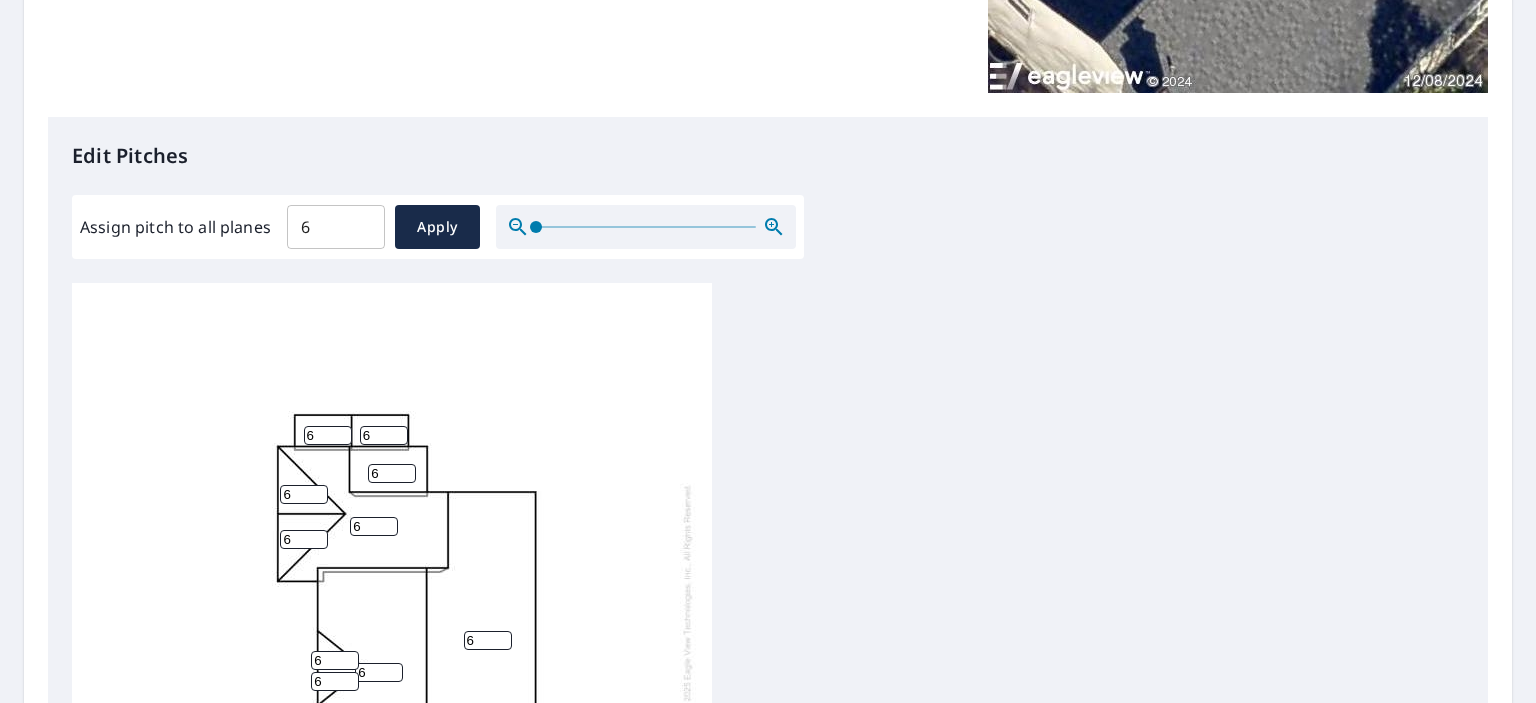 scroll, scrollTop: 20, scrollLeft: 0, axis: vertical 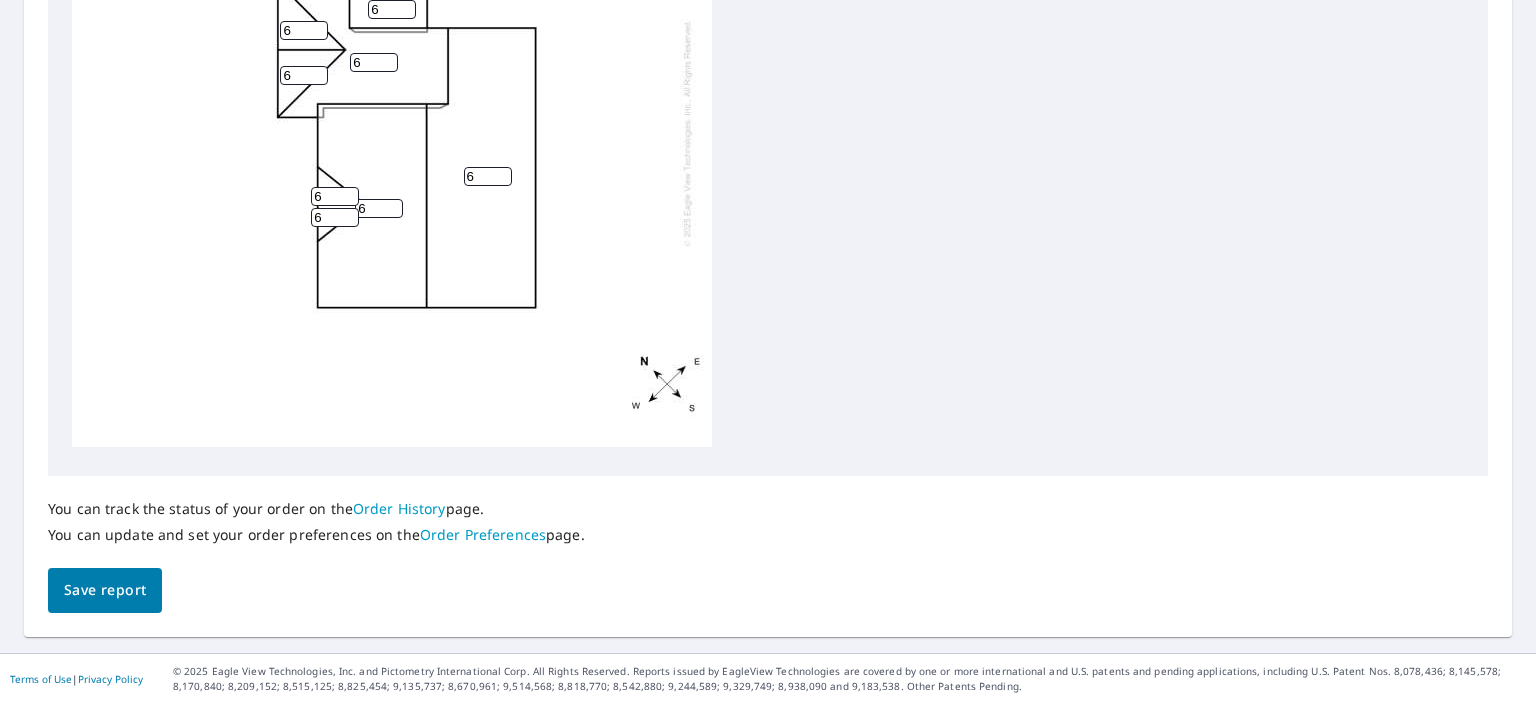 click on "Save report" at bounding box center [105, 590] 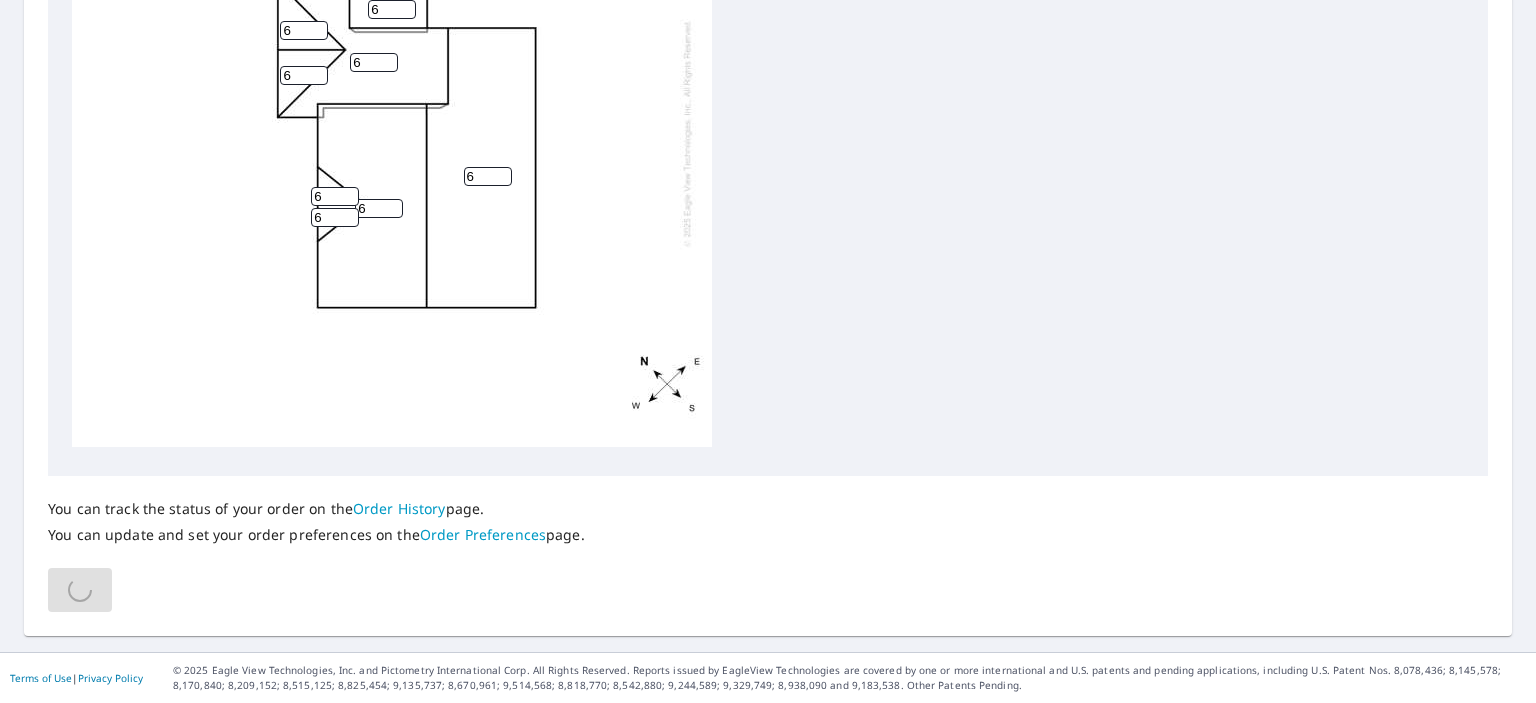 scroll, scrollTop: 878, scrollLeft: 0, axis: vertical 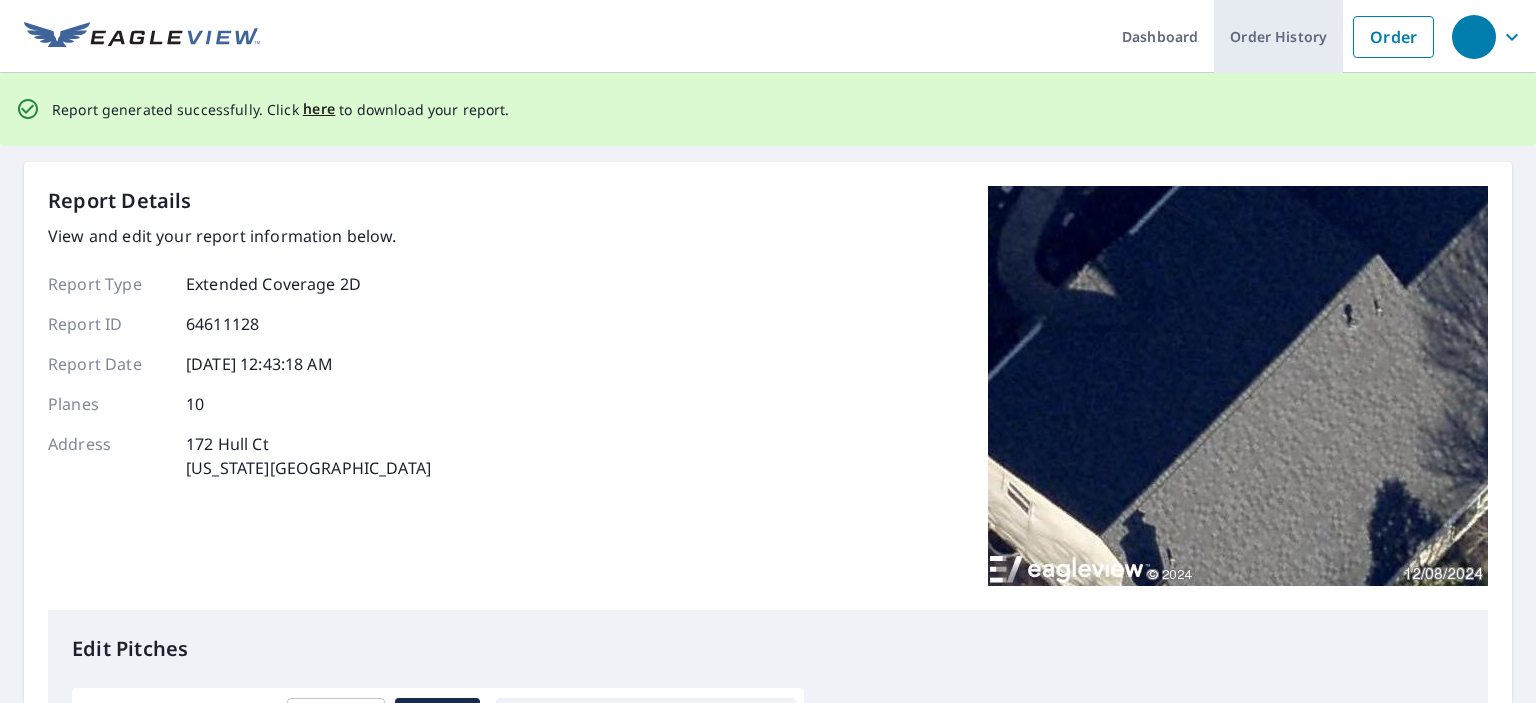 click on "Order History" at bounding box center [1278, 36] 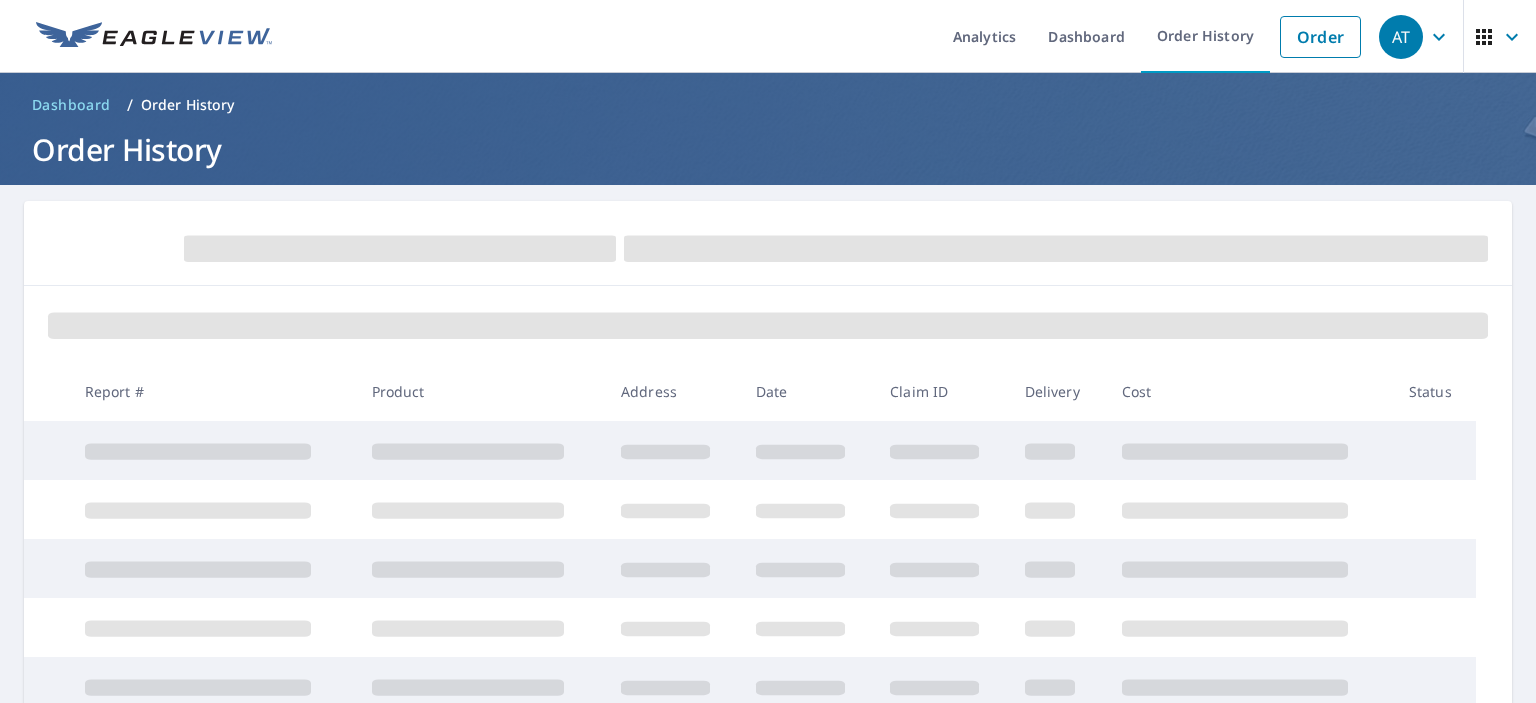 scroll, scrollTop: 0, scrollLeft: 0, axis: both 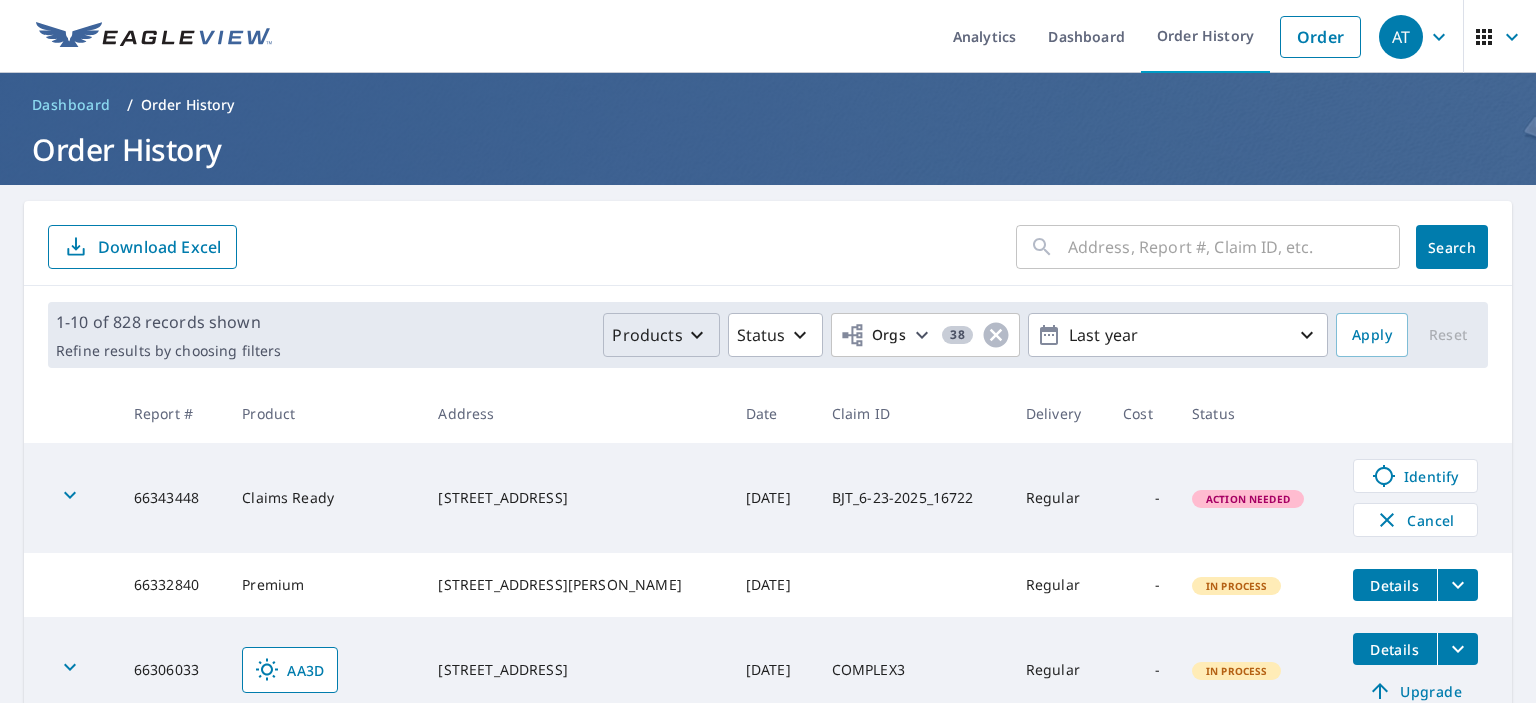 click 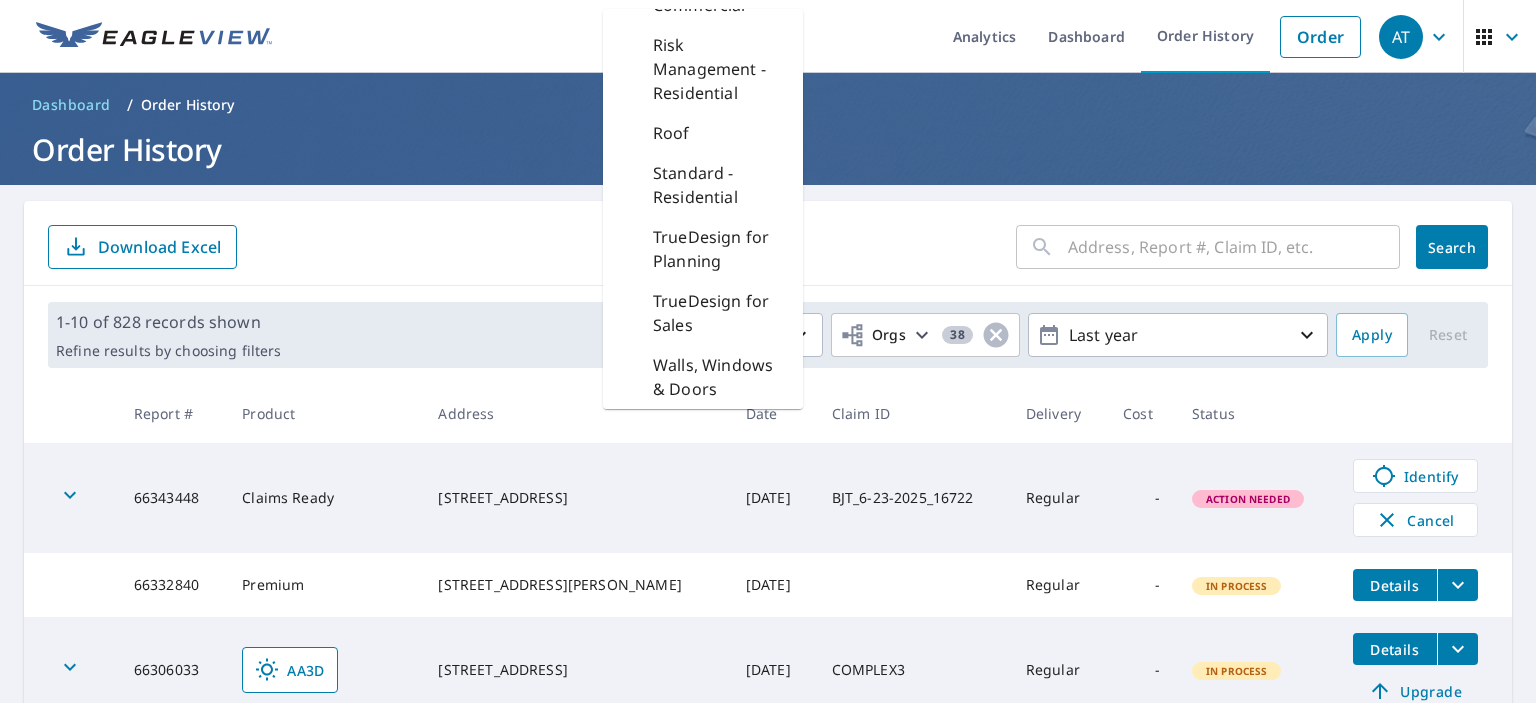 scroll, scrollTop: 1966, scrollLeft: 0, axis: vertical 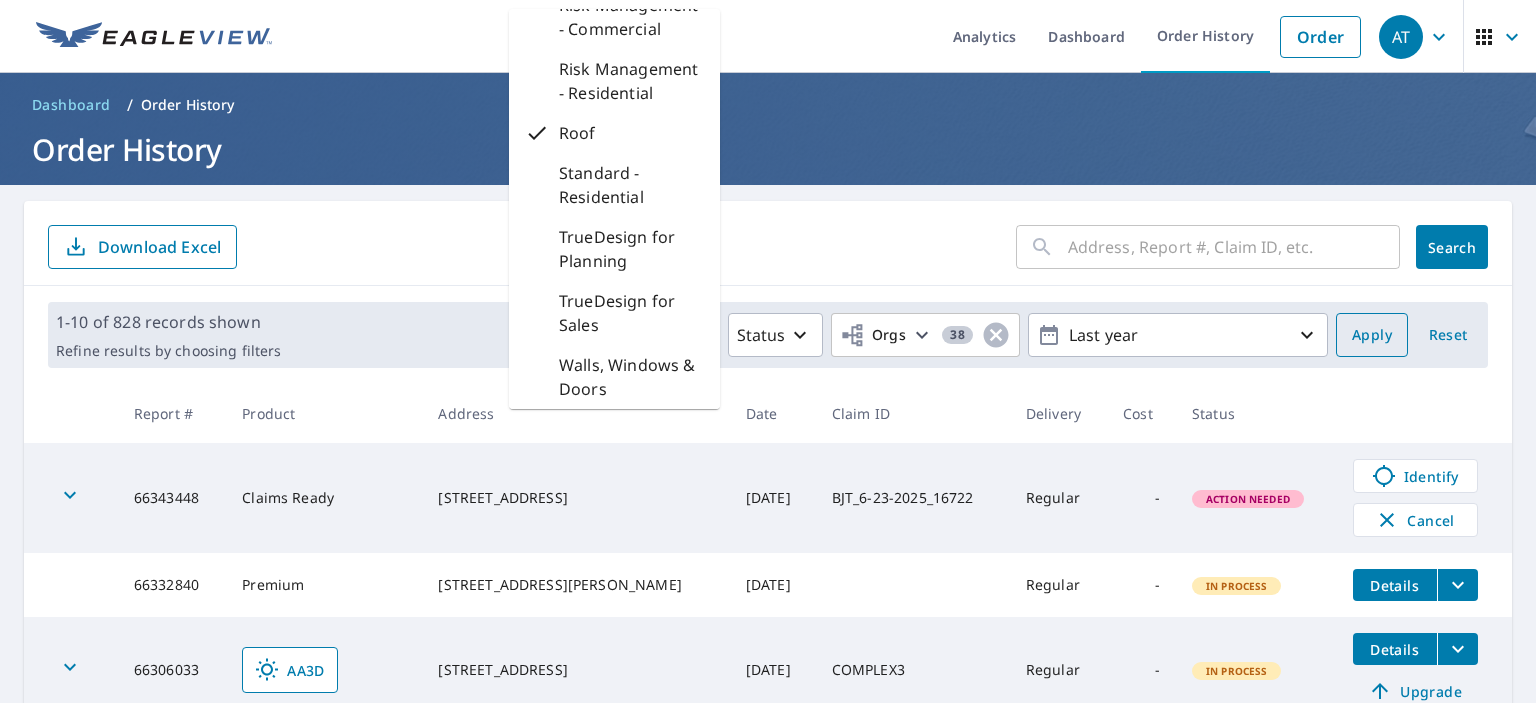 click on "Apply" at bounding box center [1372, 335] 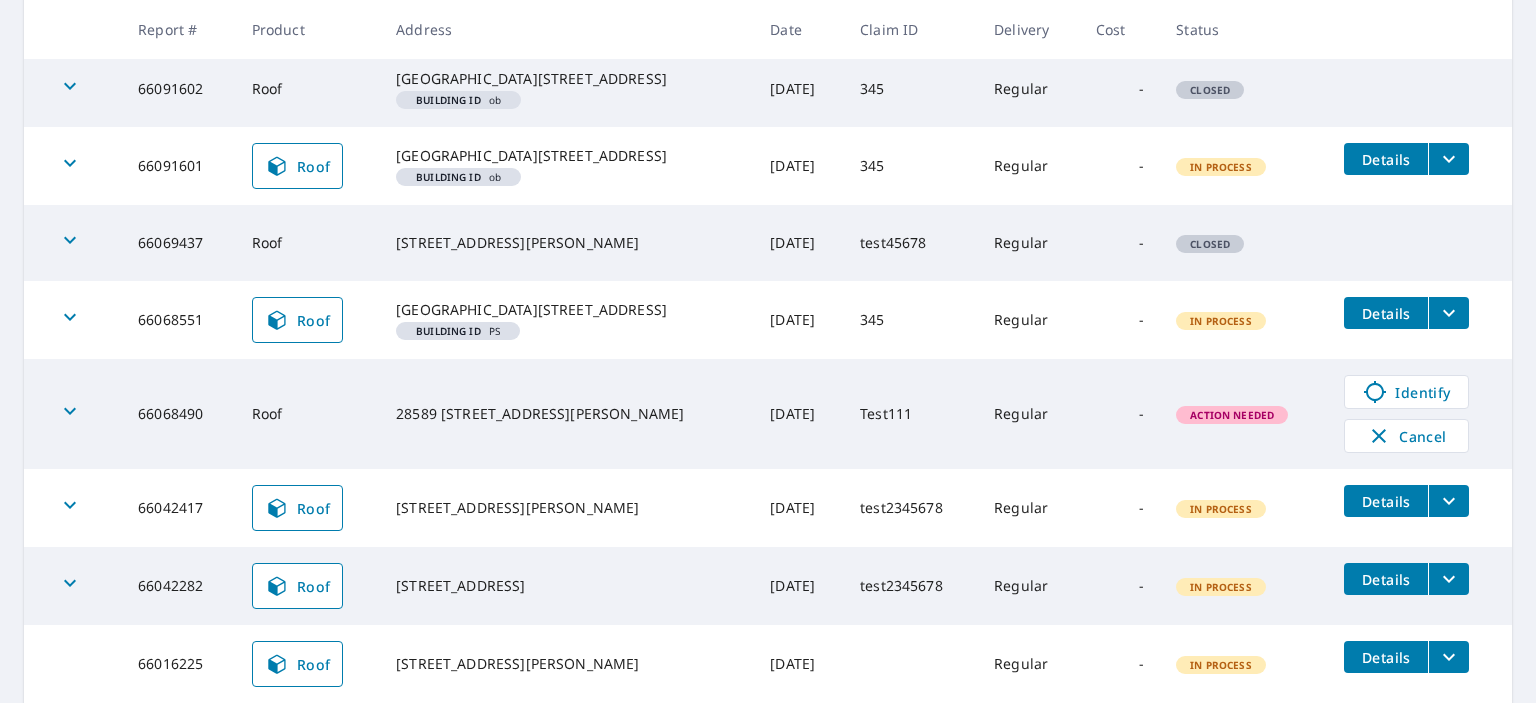 scroll, scrollTop: 392, scrollLeft: 0, axis: vertical 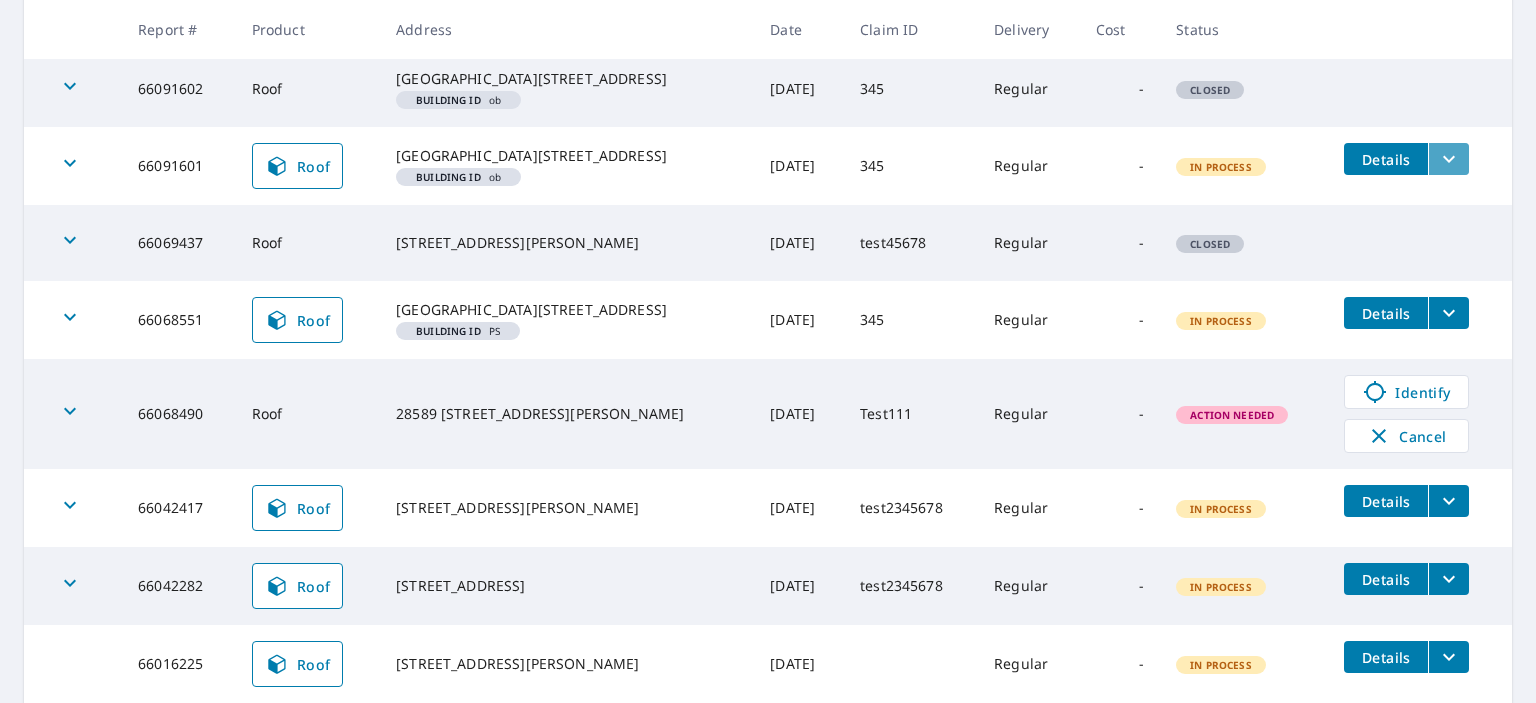 click 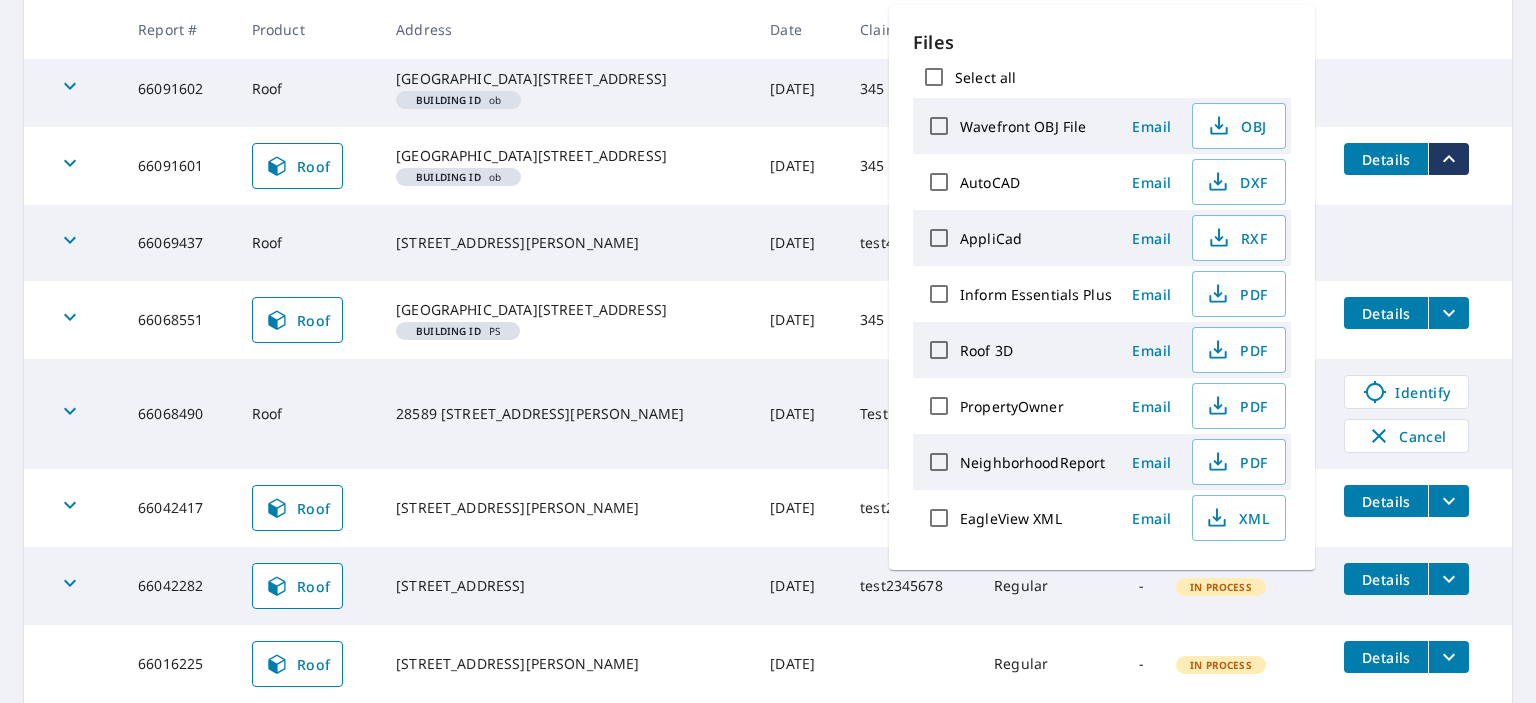 click on "[STREET_ADDRESS][PERSON_NAME]" at bounding box center (567, 508) 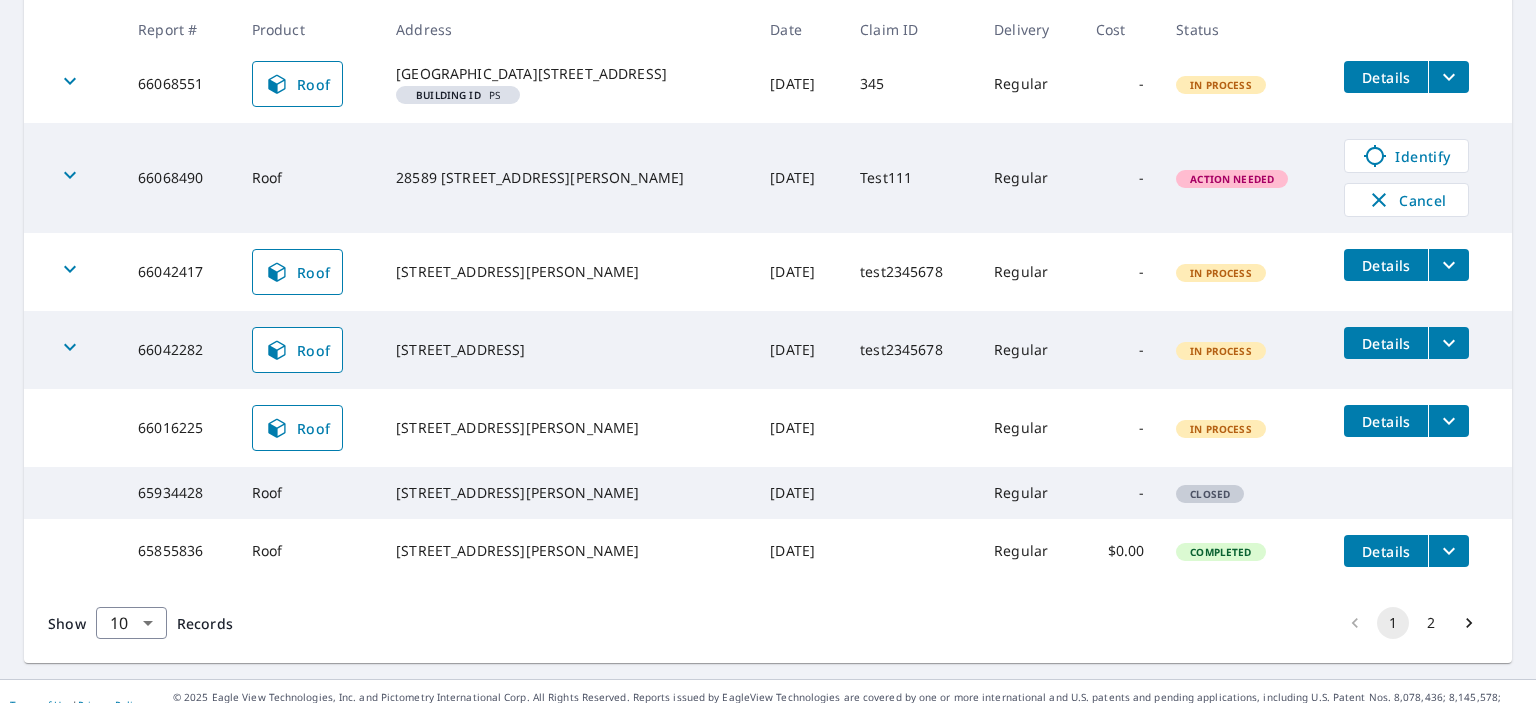 scroll, scrollTop: 640, scrollLeft: 0, axis: vertical 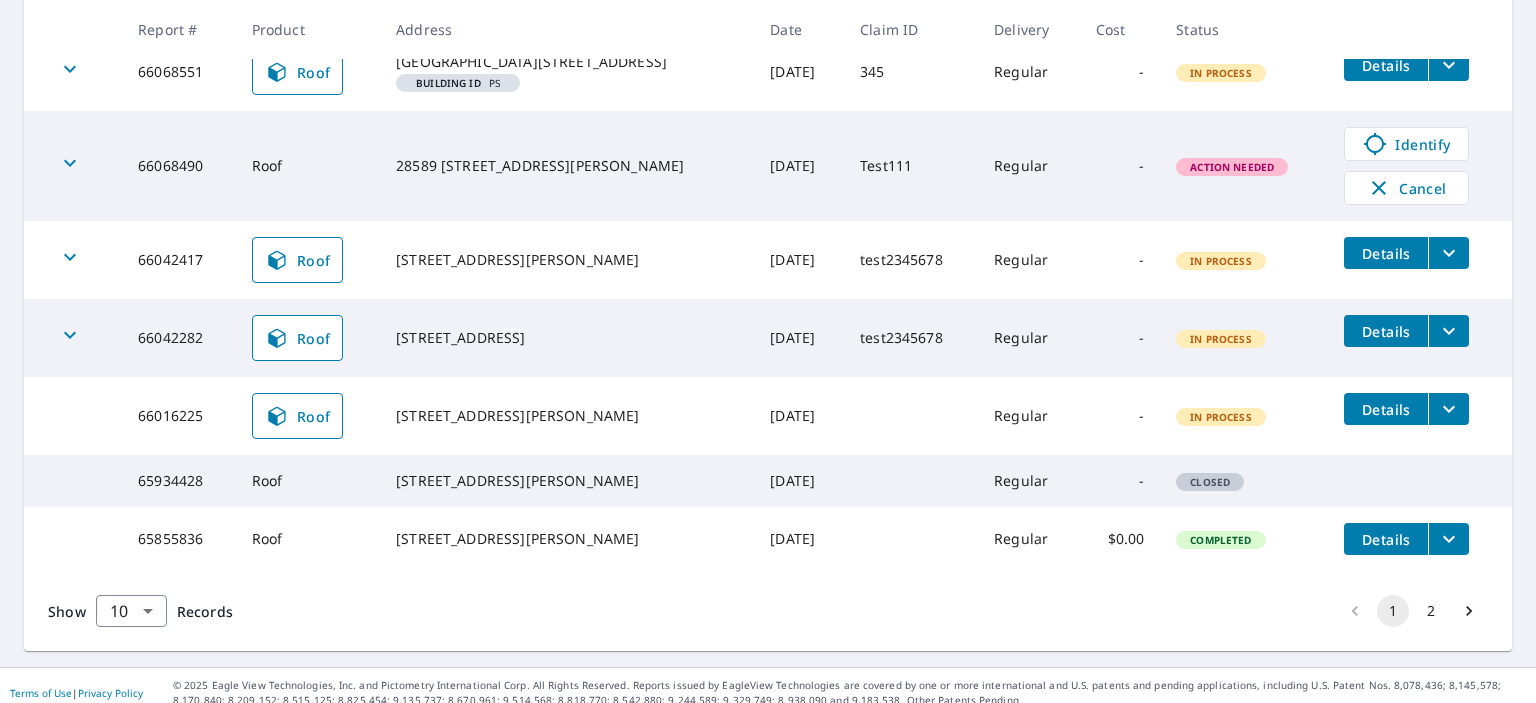 click 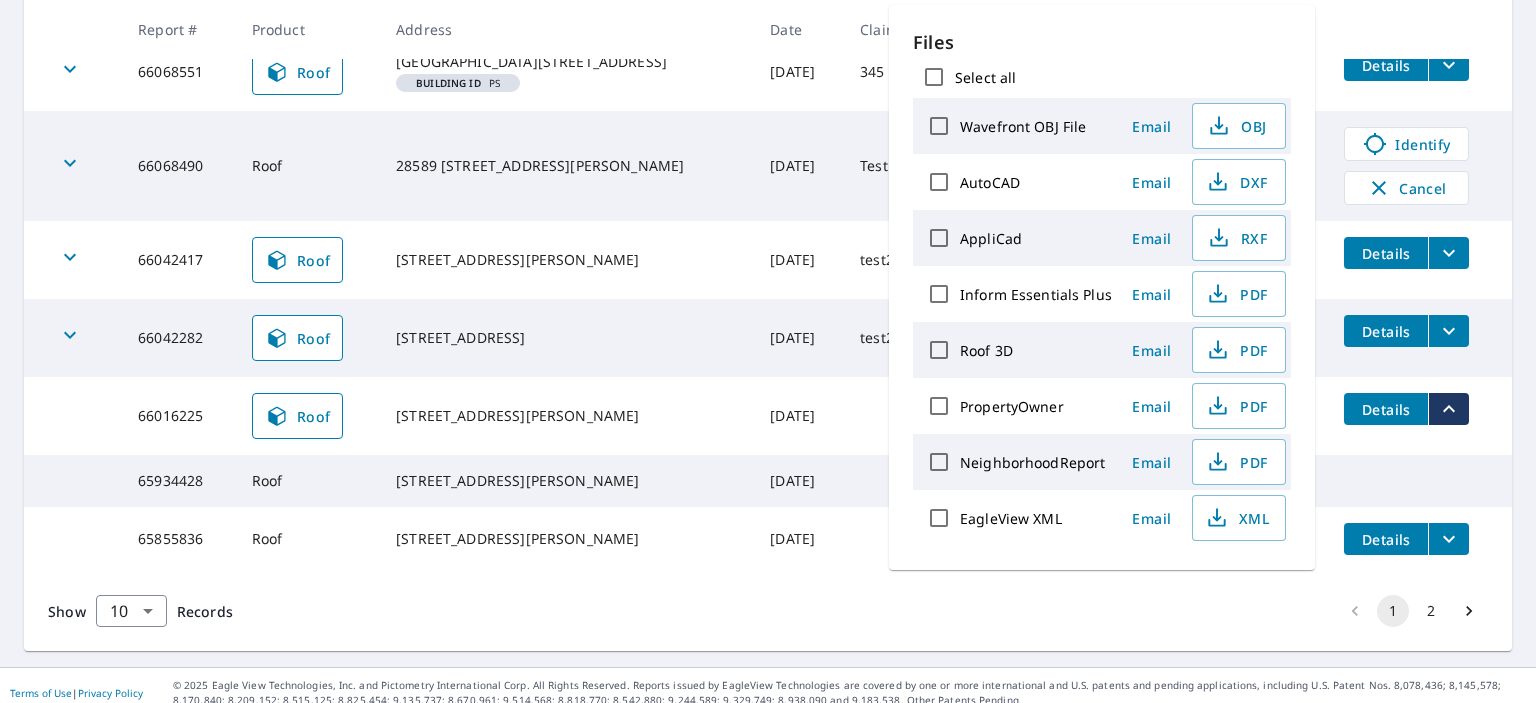 click on "Jun 18, 2025" at bounding box center (799, 481) 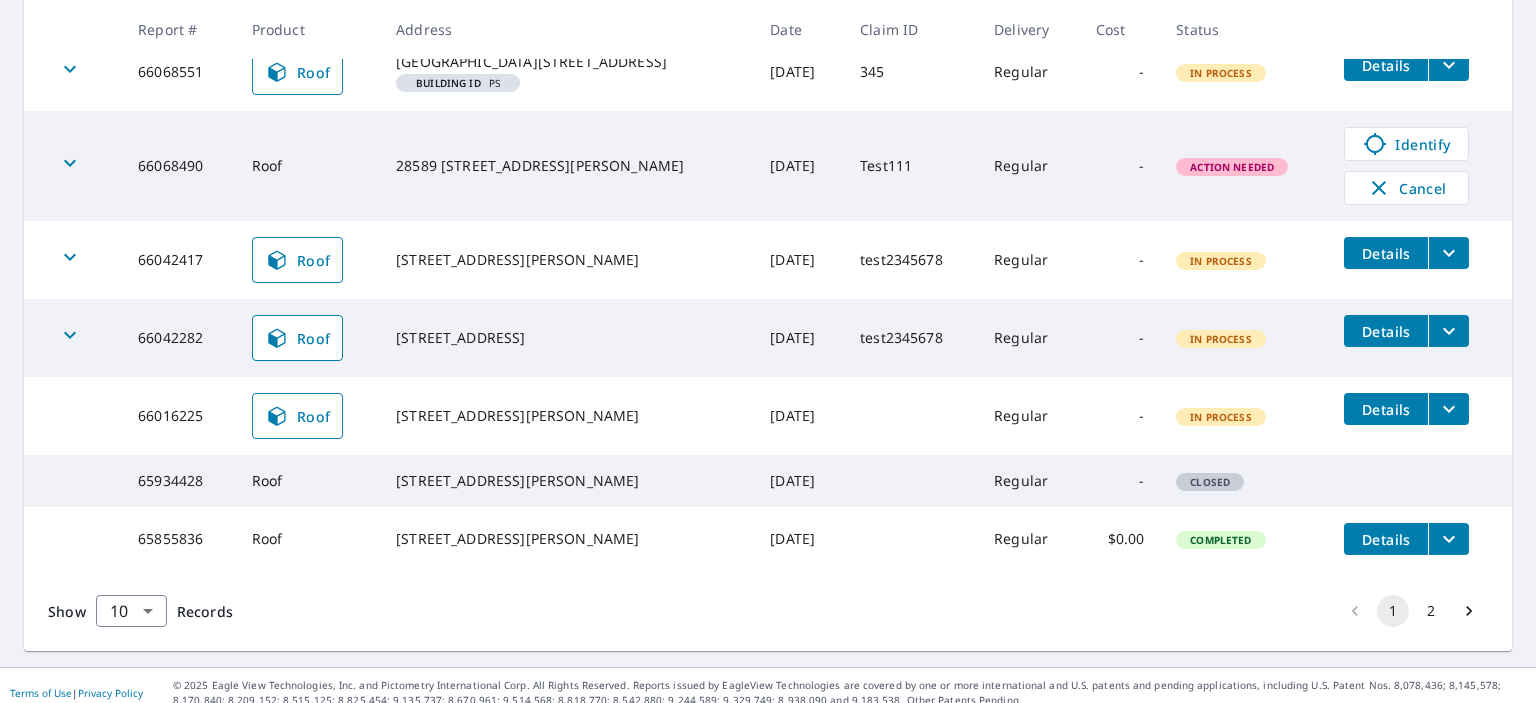 click 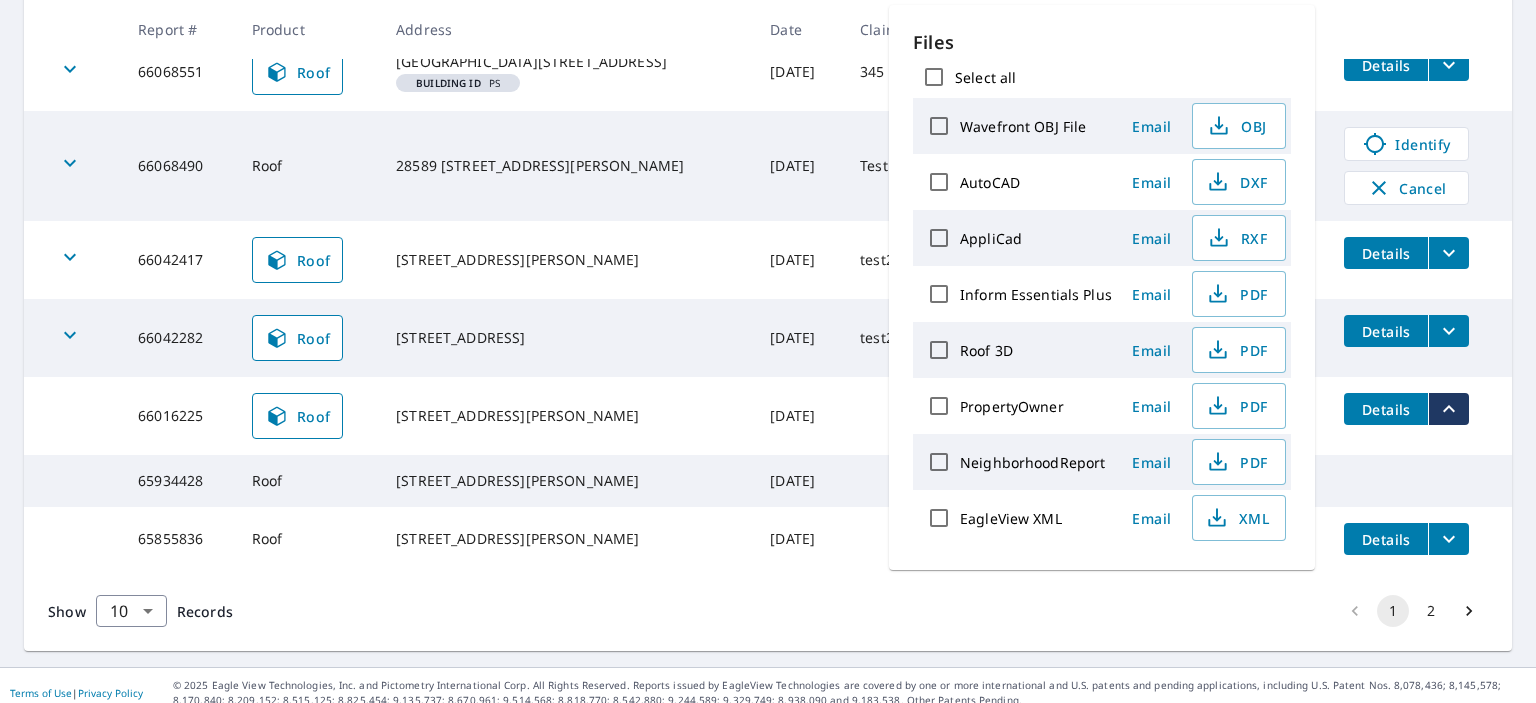 click on "Jun 23, 2025" at bounding box center (799, 416) 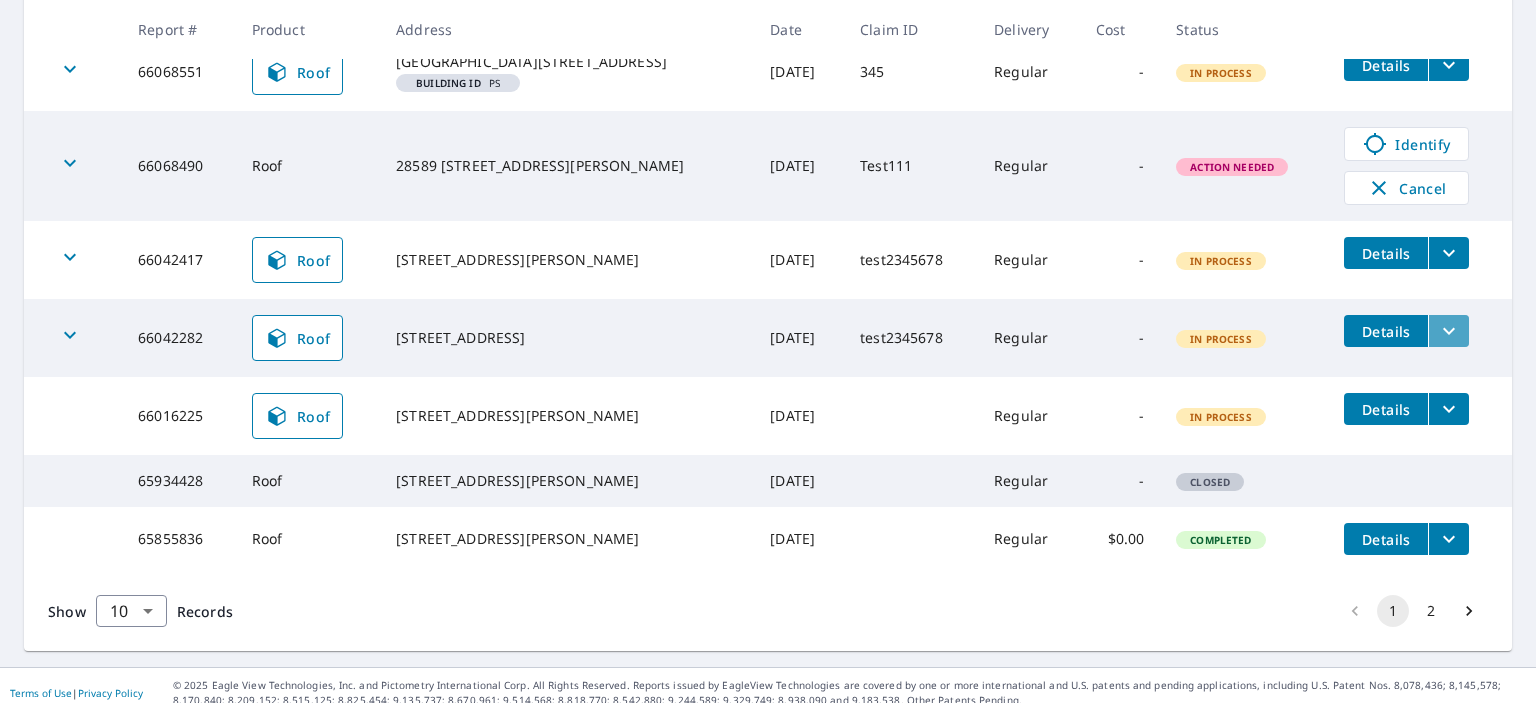 click 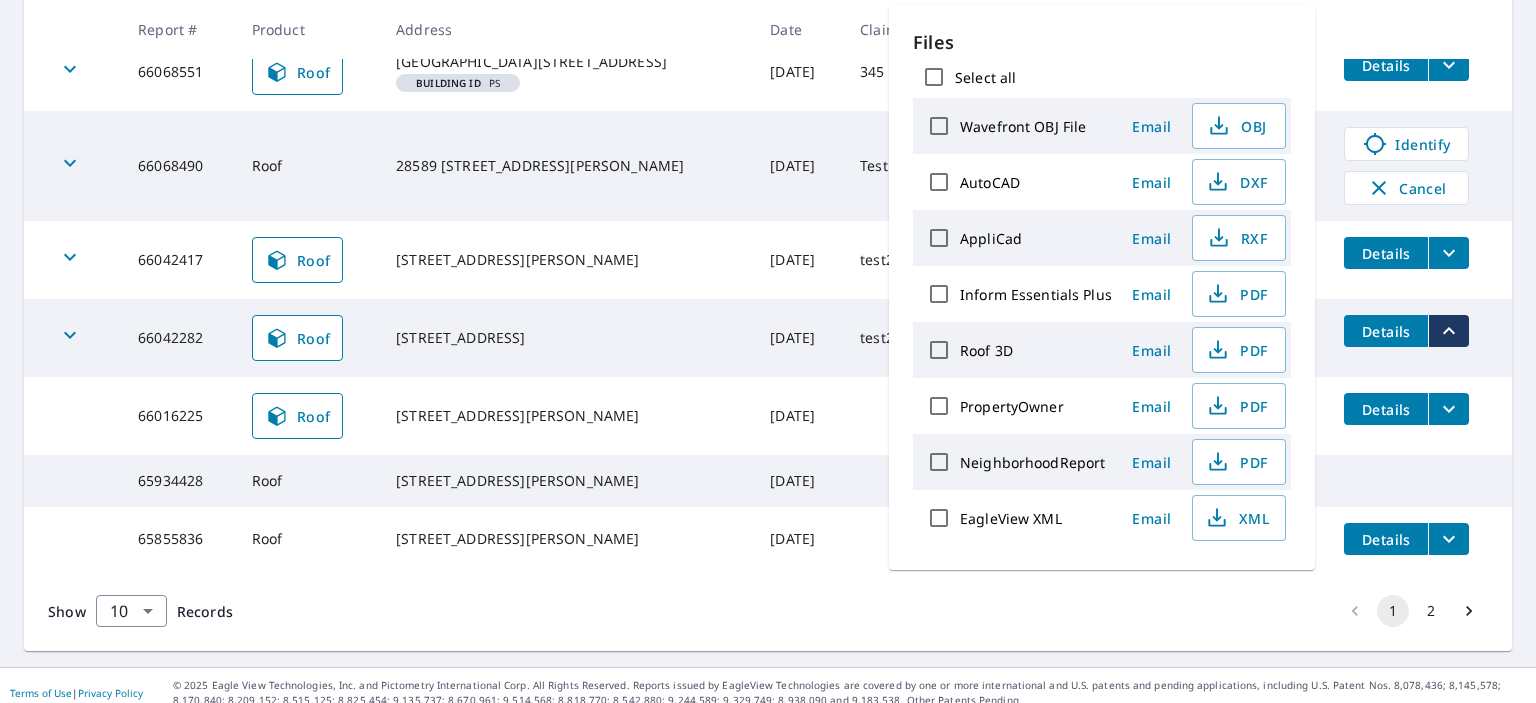 click on "Jun 24, 2025" at bounding box center (799, 338) 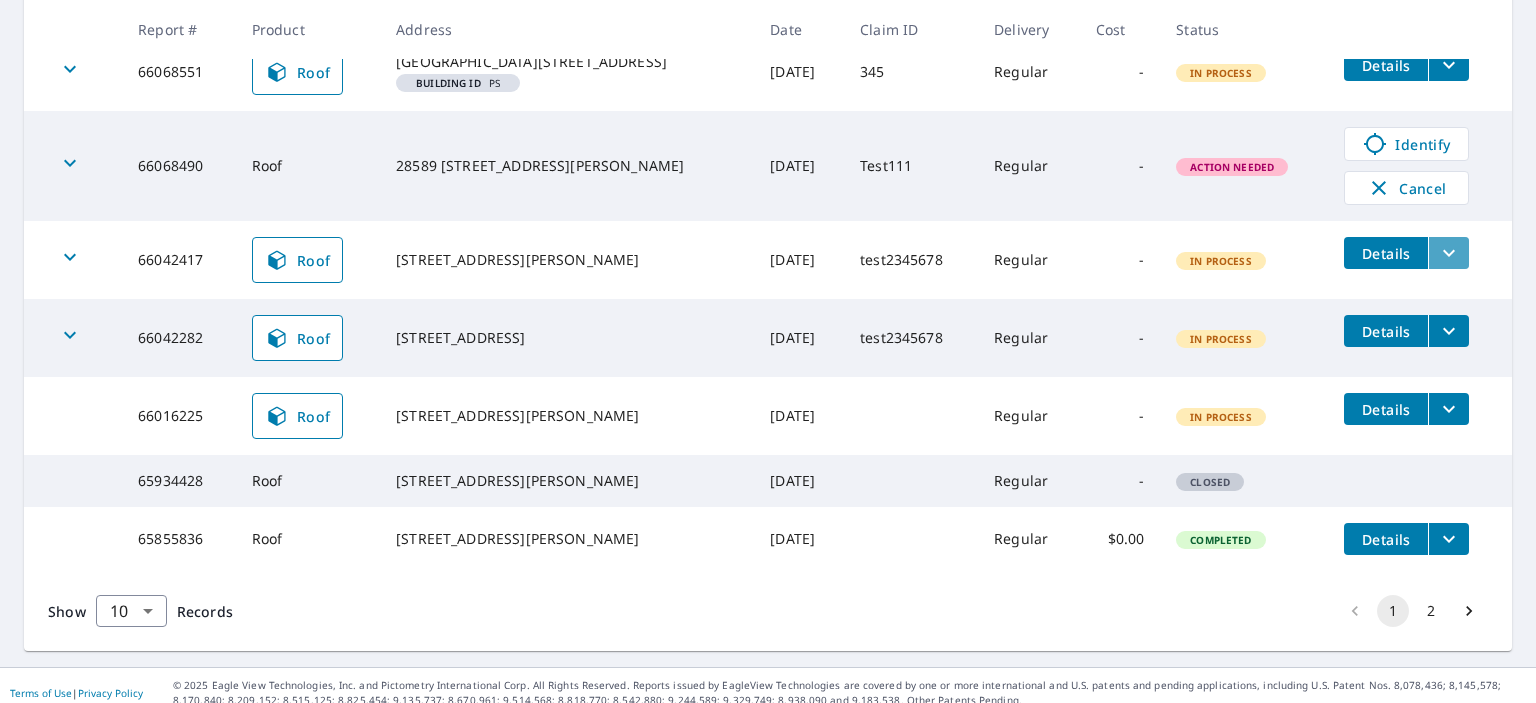 click 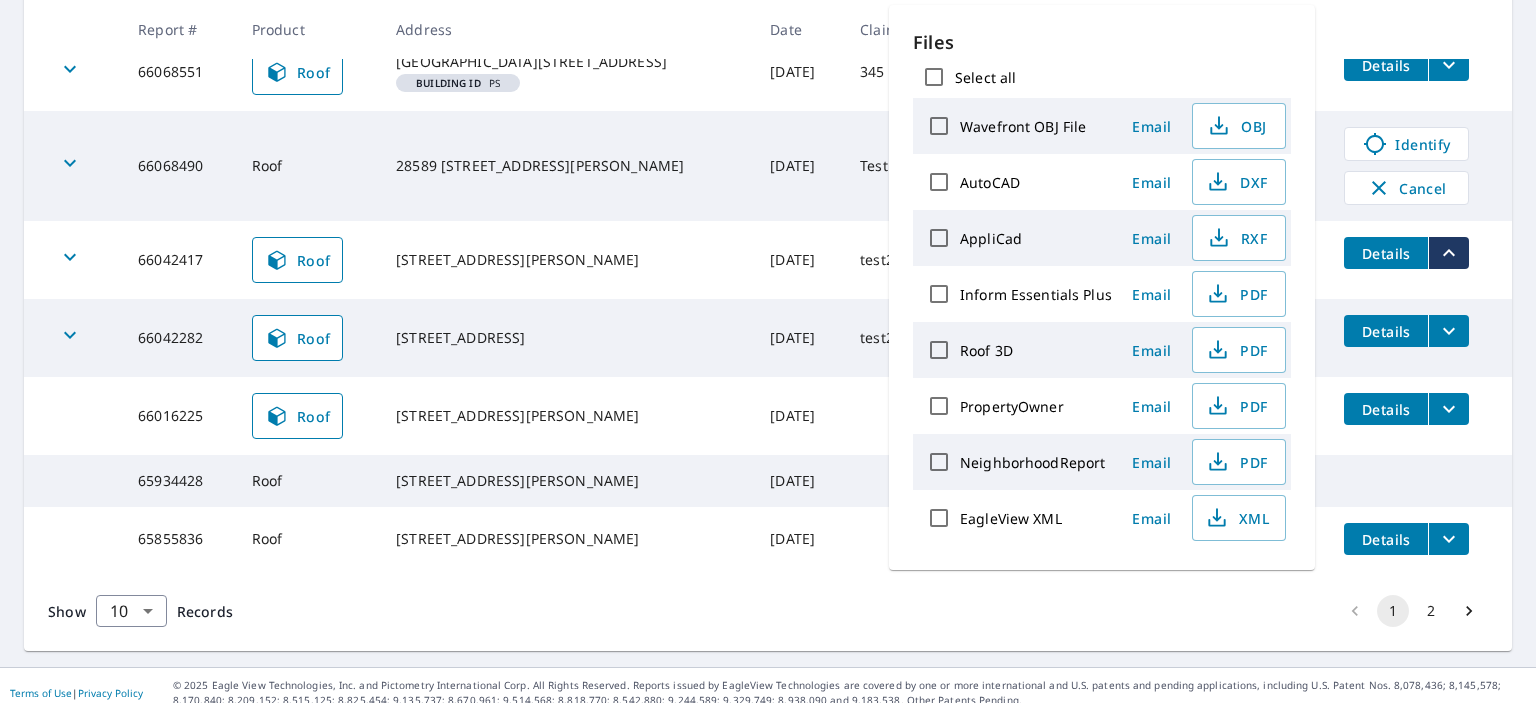 click on "Jun 24, 2025" at bounding box center (799, 338) 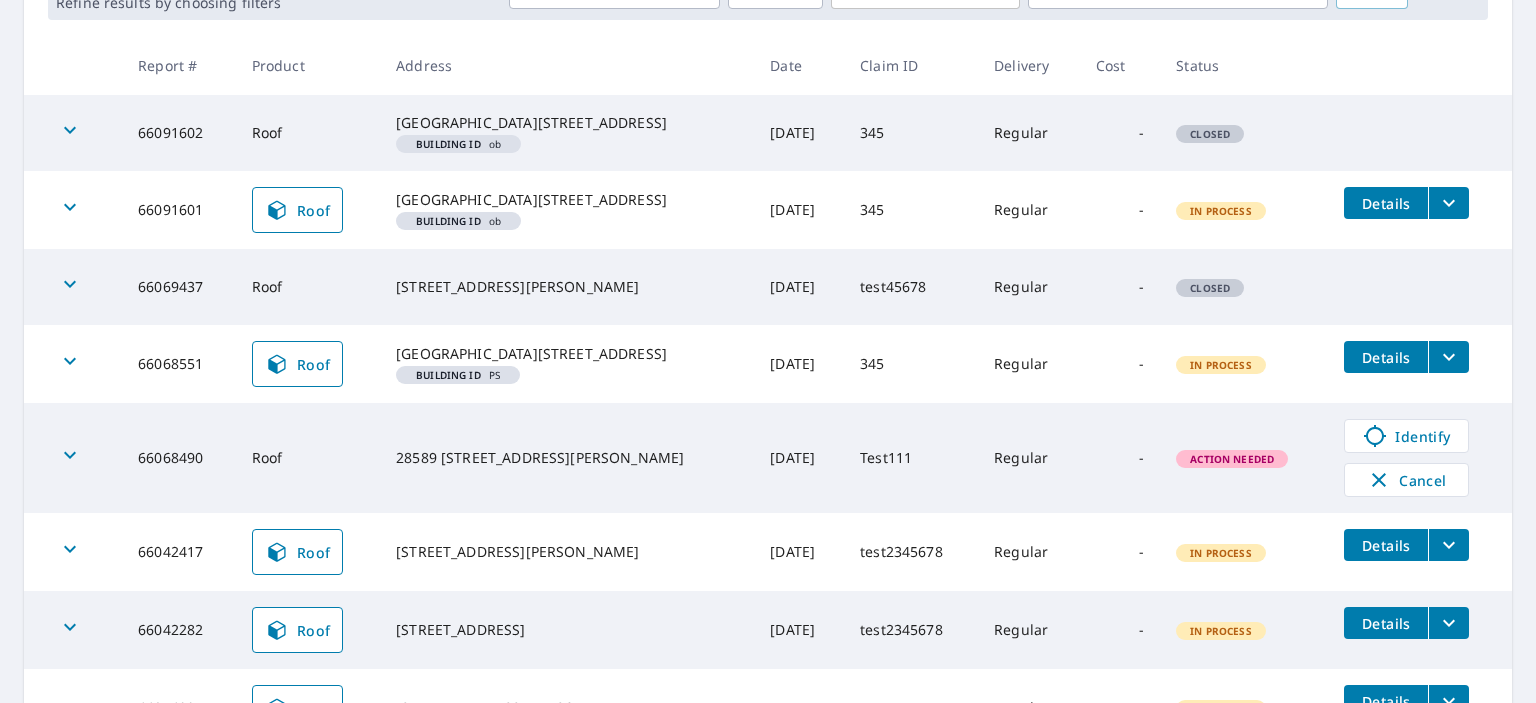scroll, scrollTop: 344, scrollLeft: 0, axis: vertical 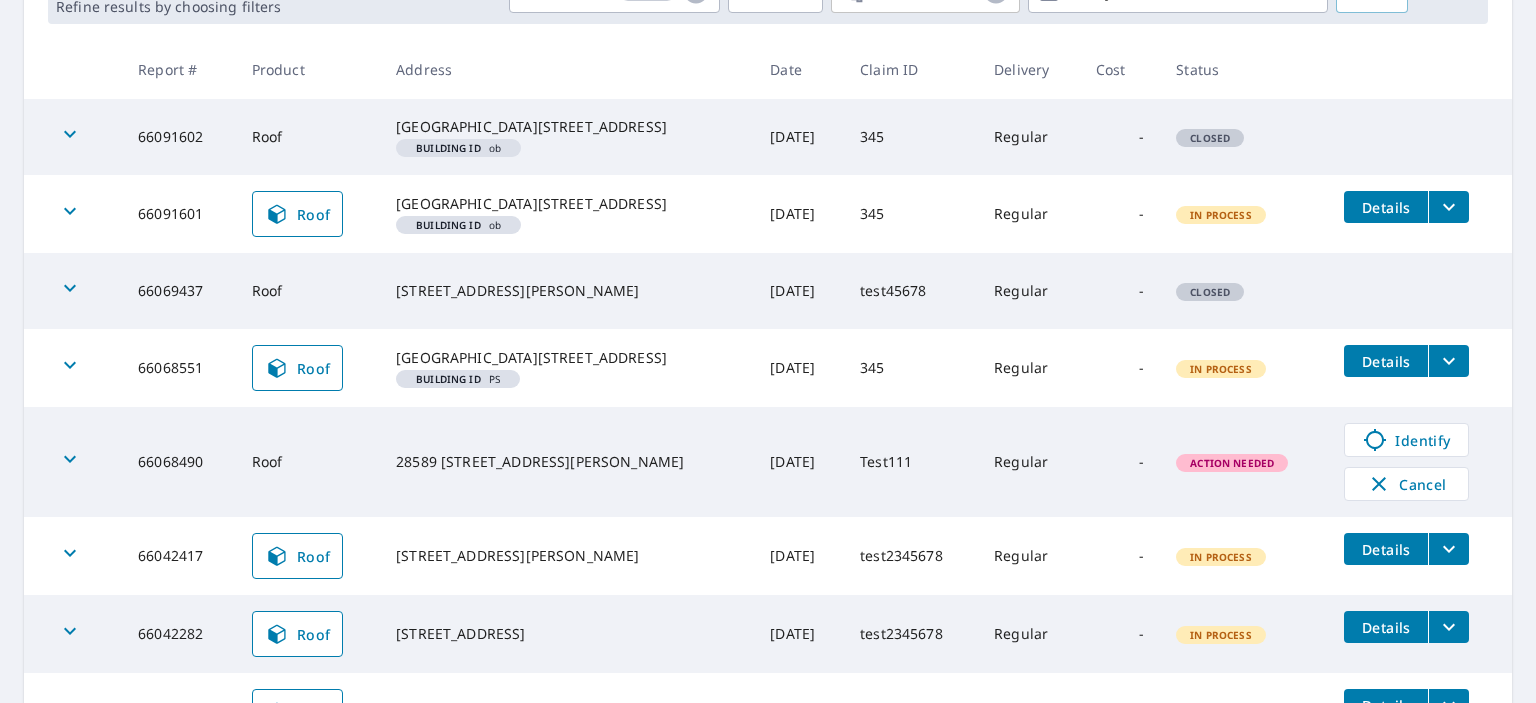 click 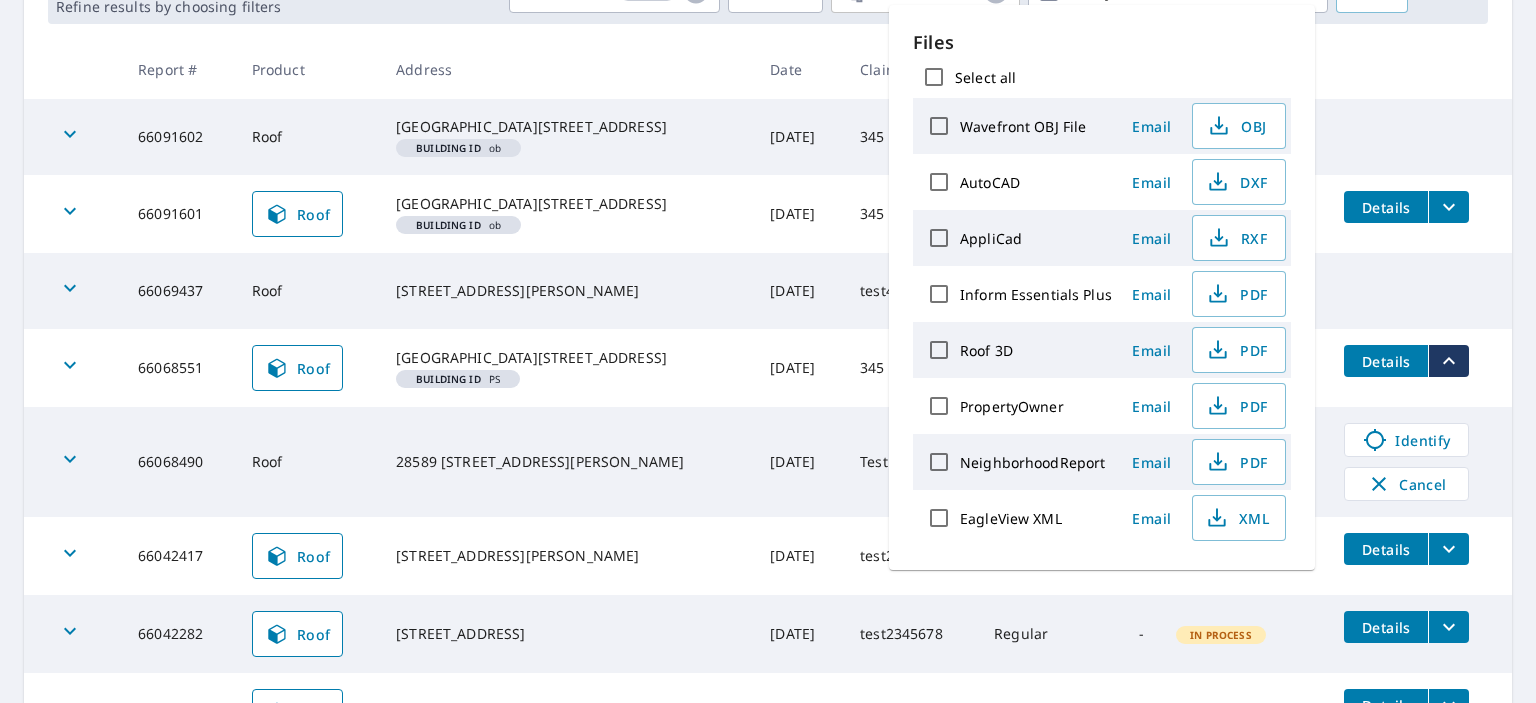 click on "[DATE]" at bounding box center (799, 462) 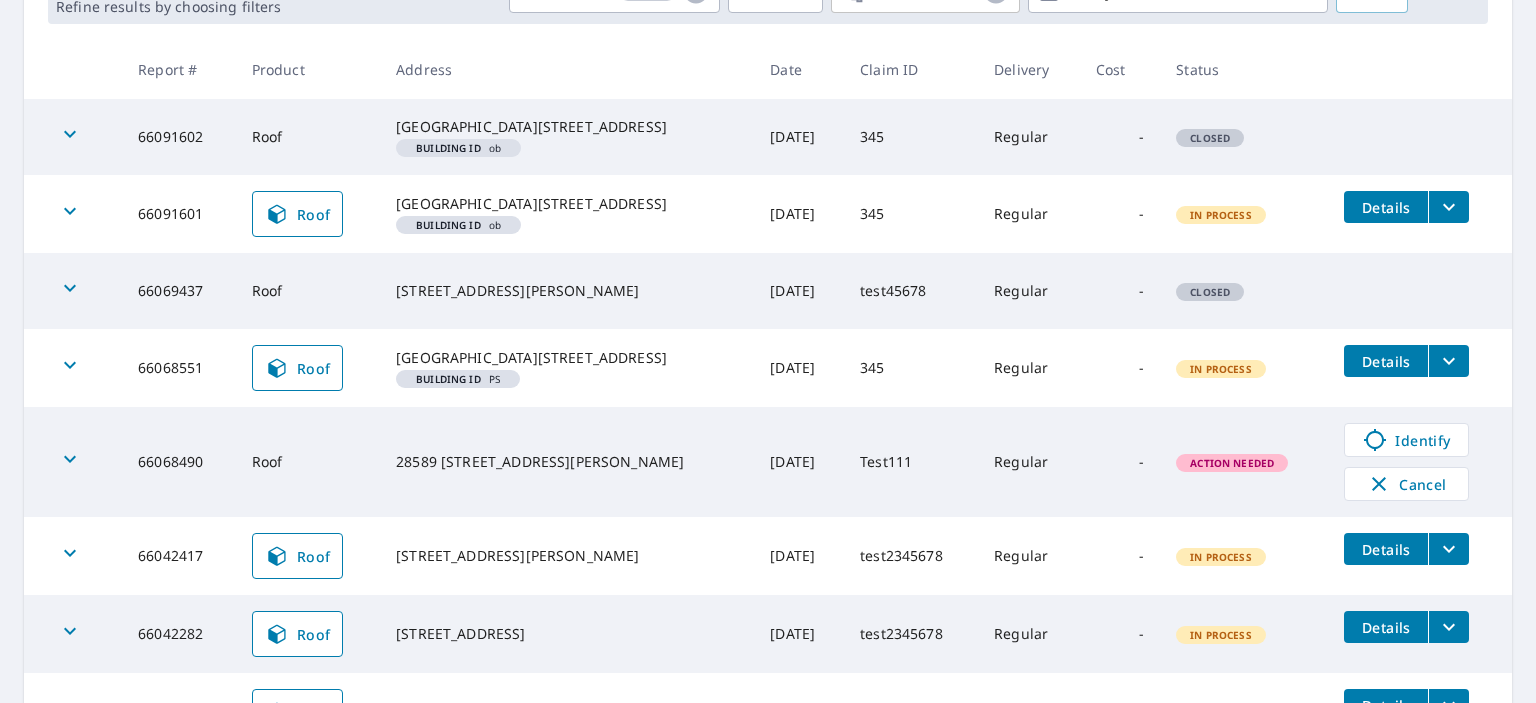 click 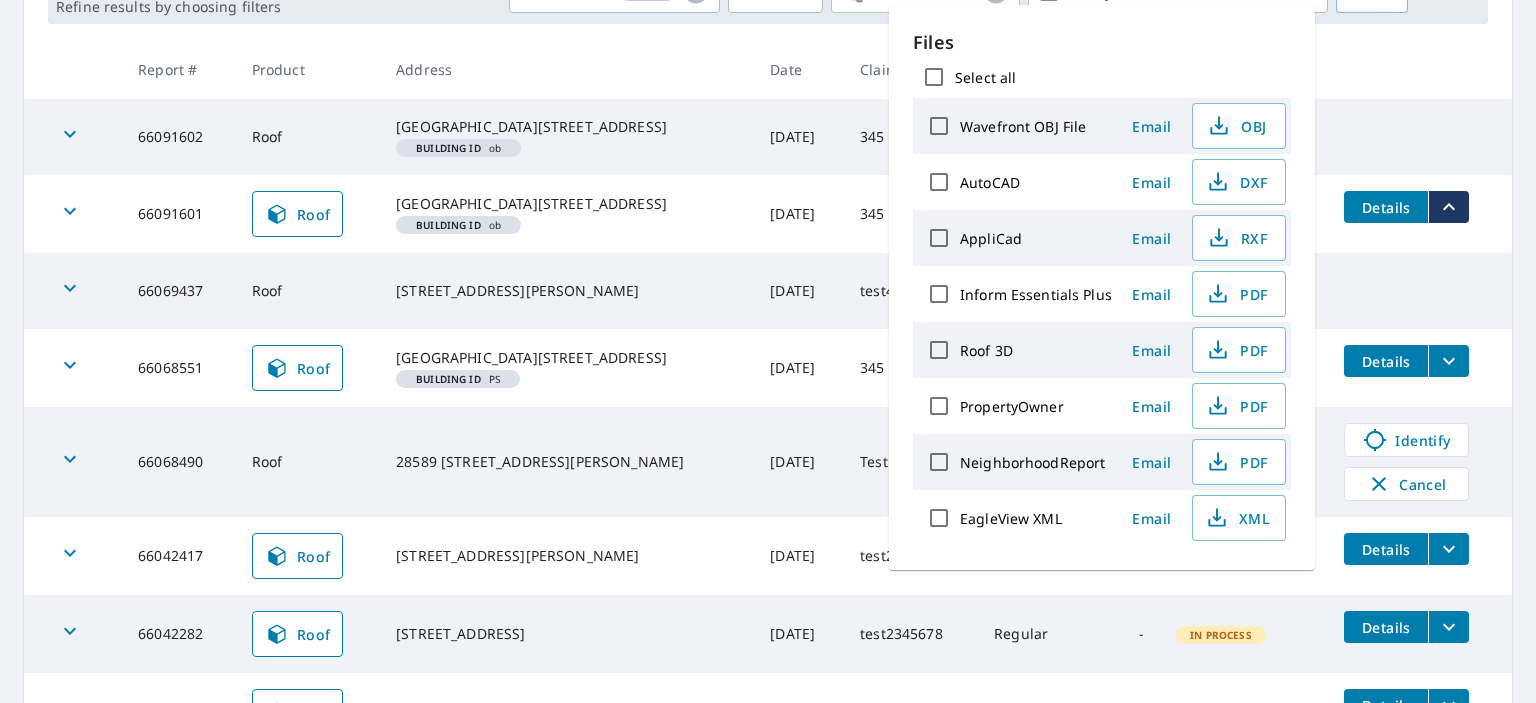 click on "[DATE]" at bounding box center (799, 462) 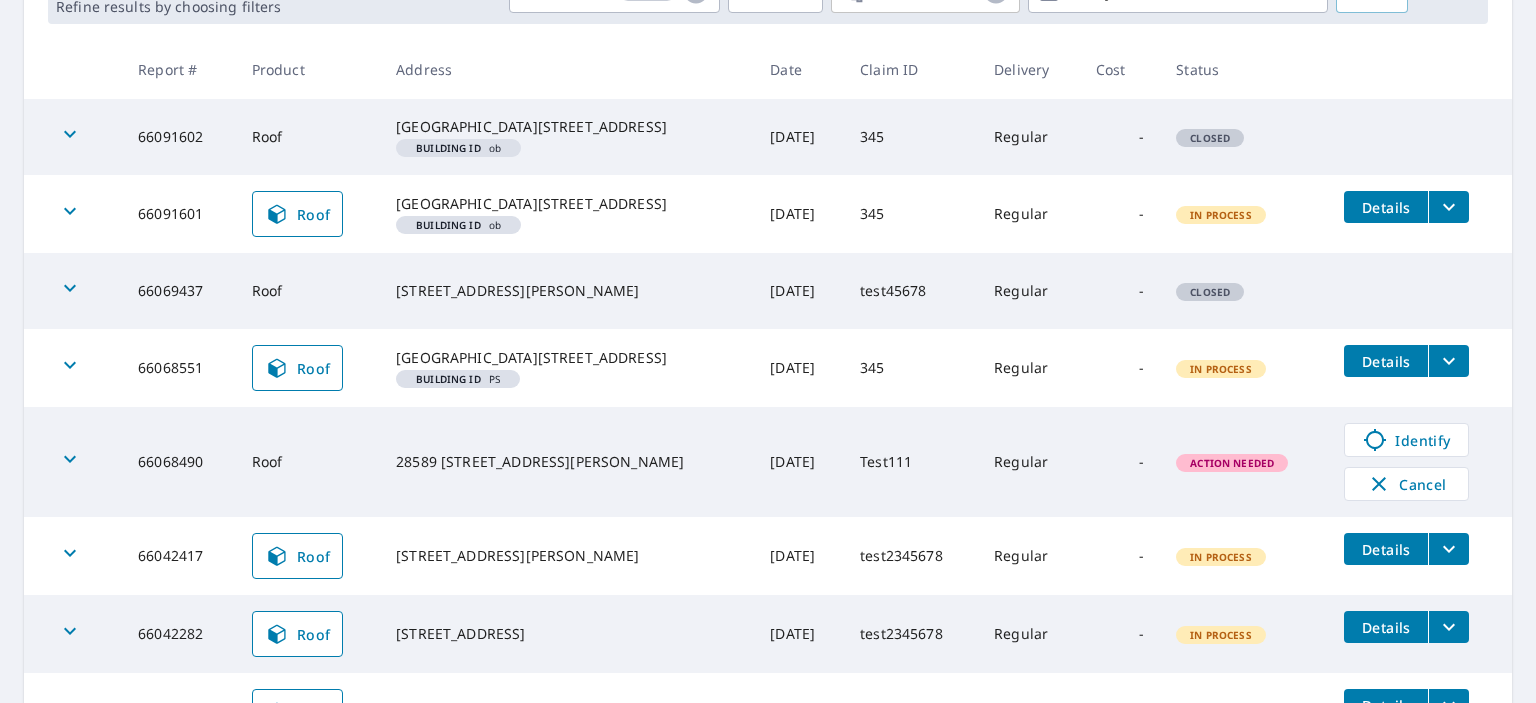 scroll, scrollTop: 725, scrollLeft: 0, axis: vertical 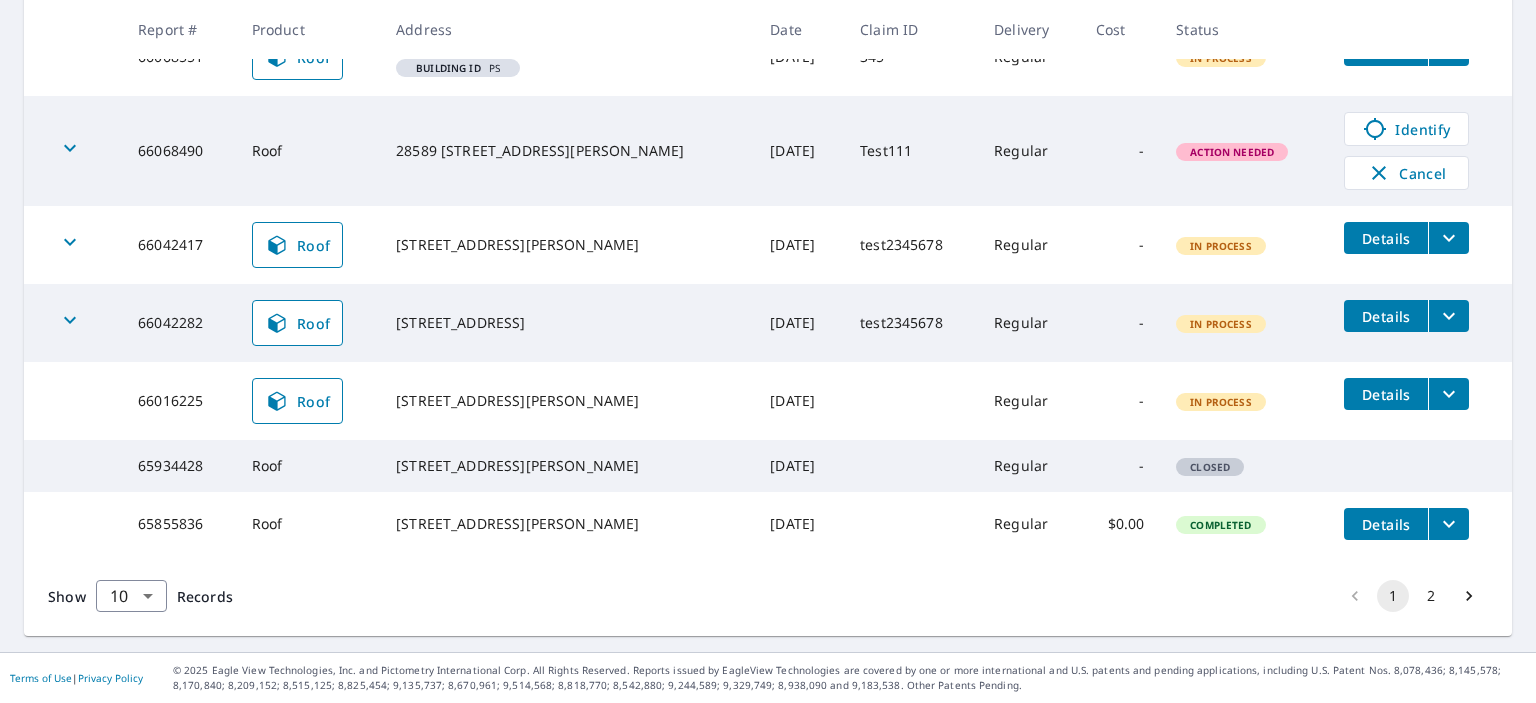 click on "2" at bounding box center (1431, 596) 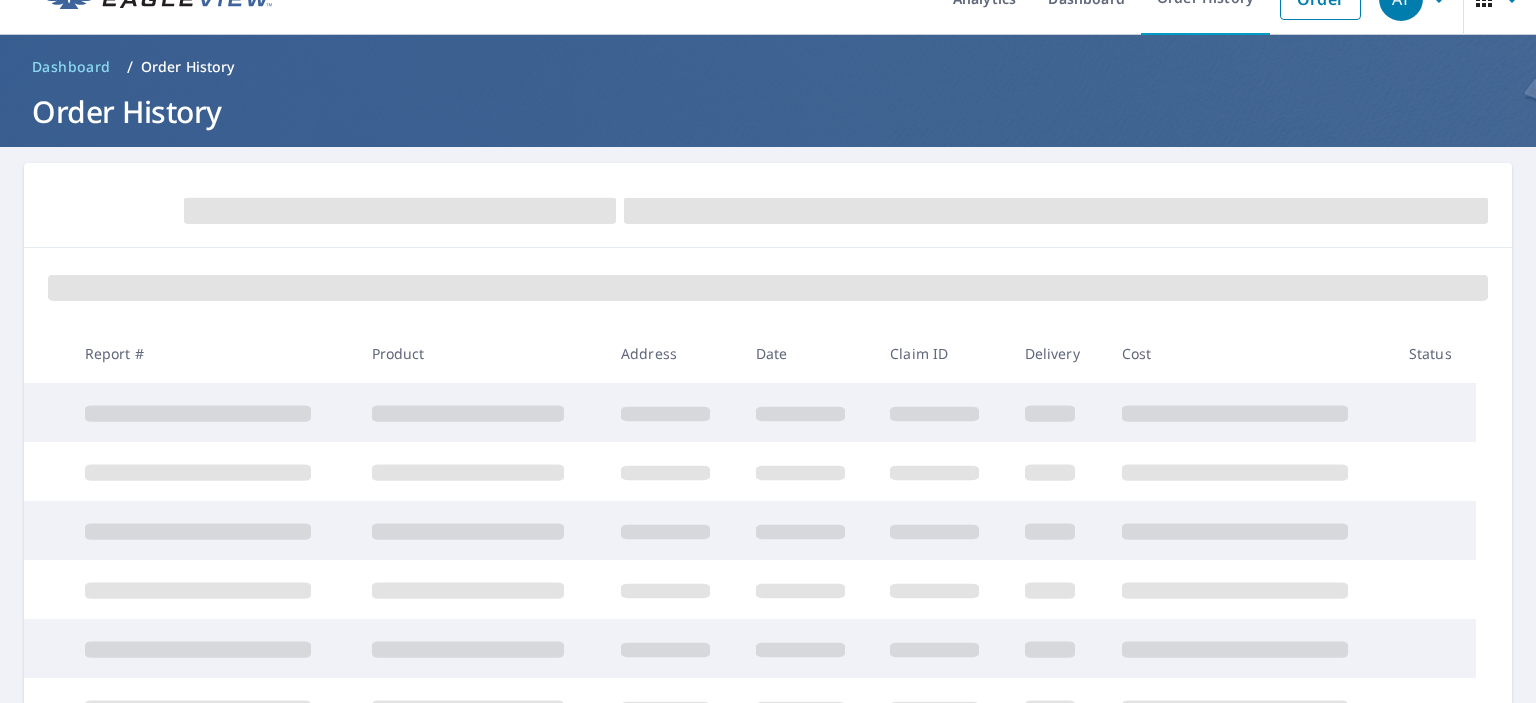 scroll, scrollTop: 0, scrollLeft: 0, axis: both 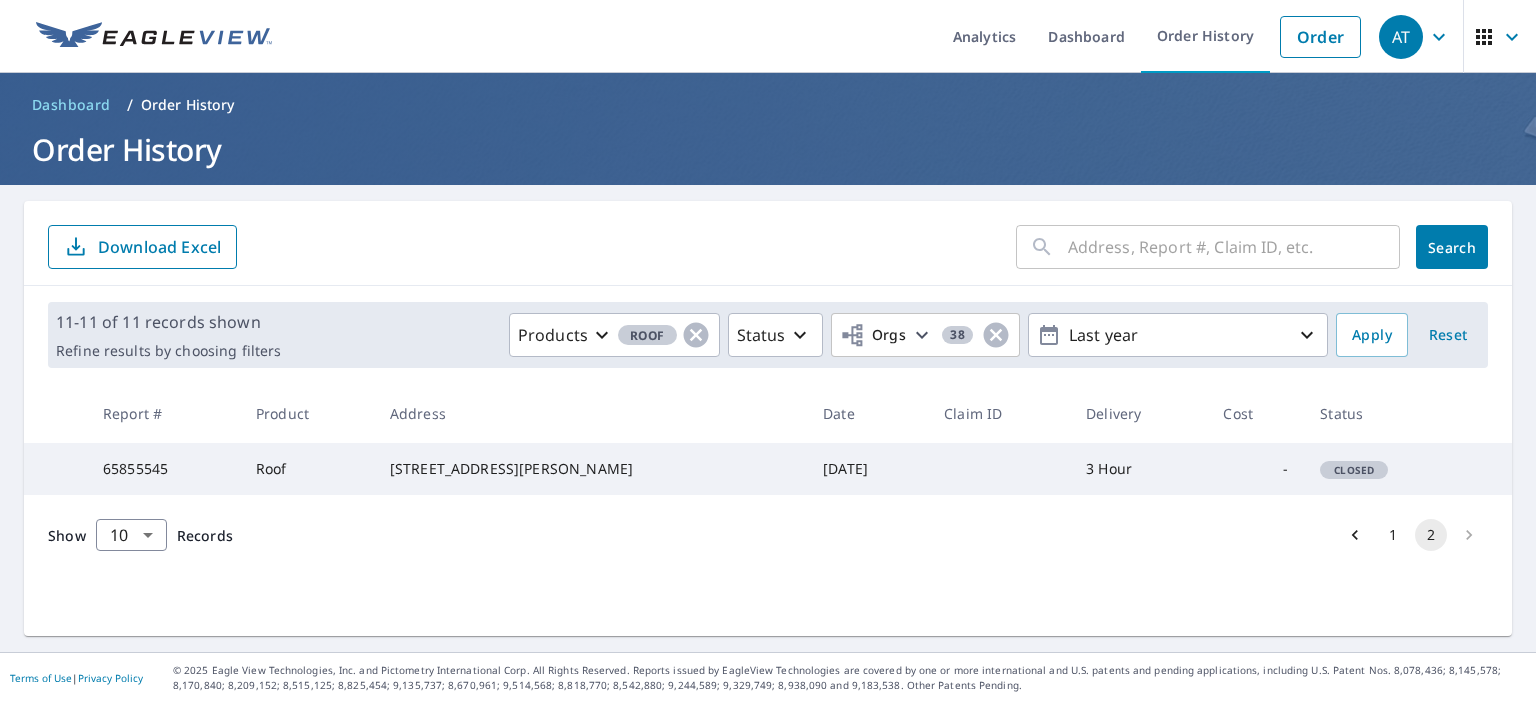 click on "1" at bounding box center [1393, 535] 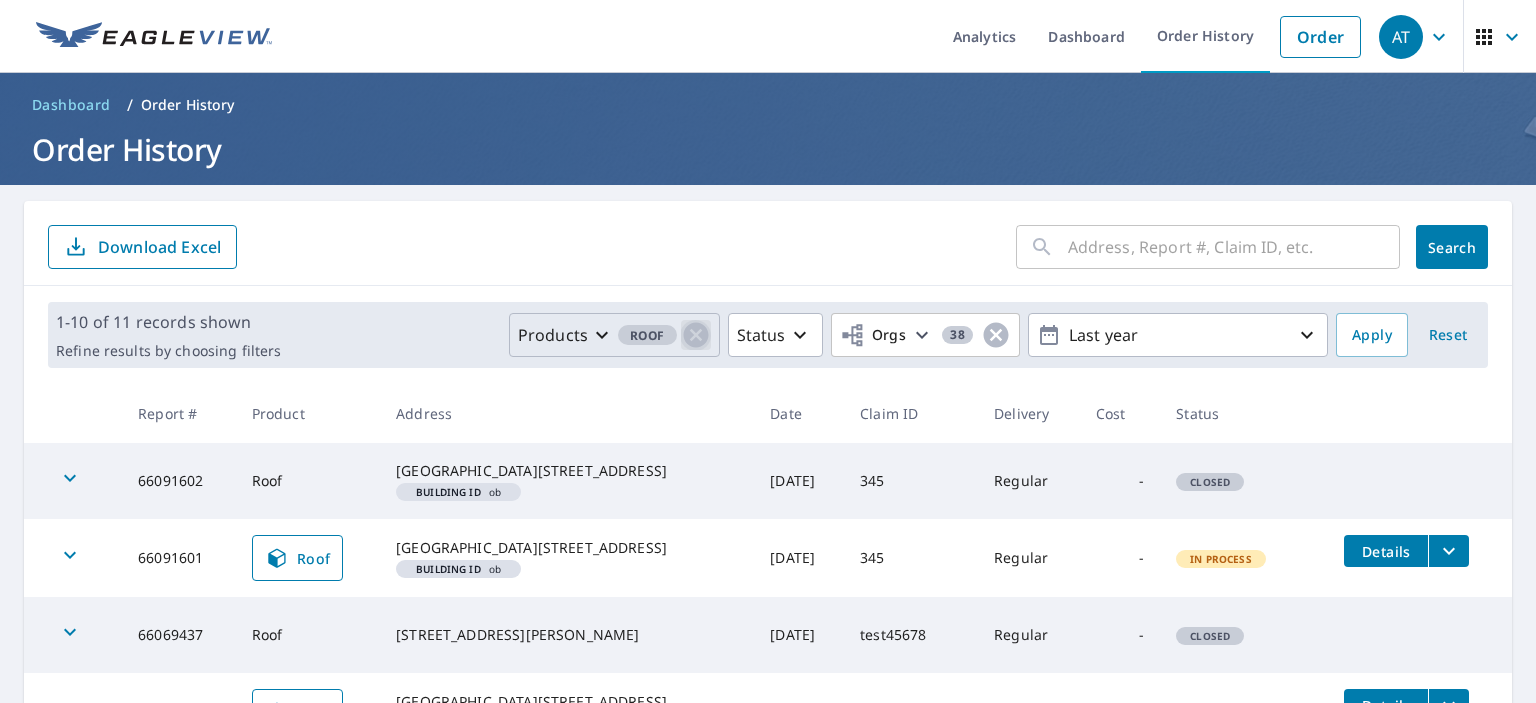click 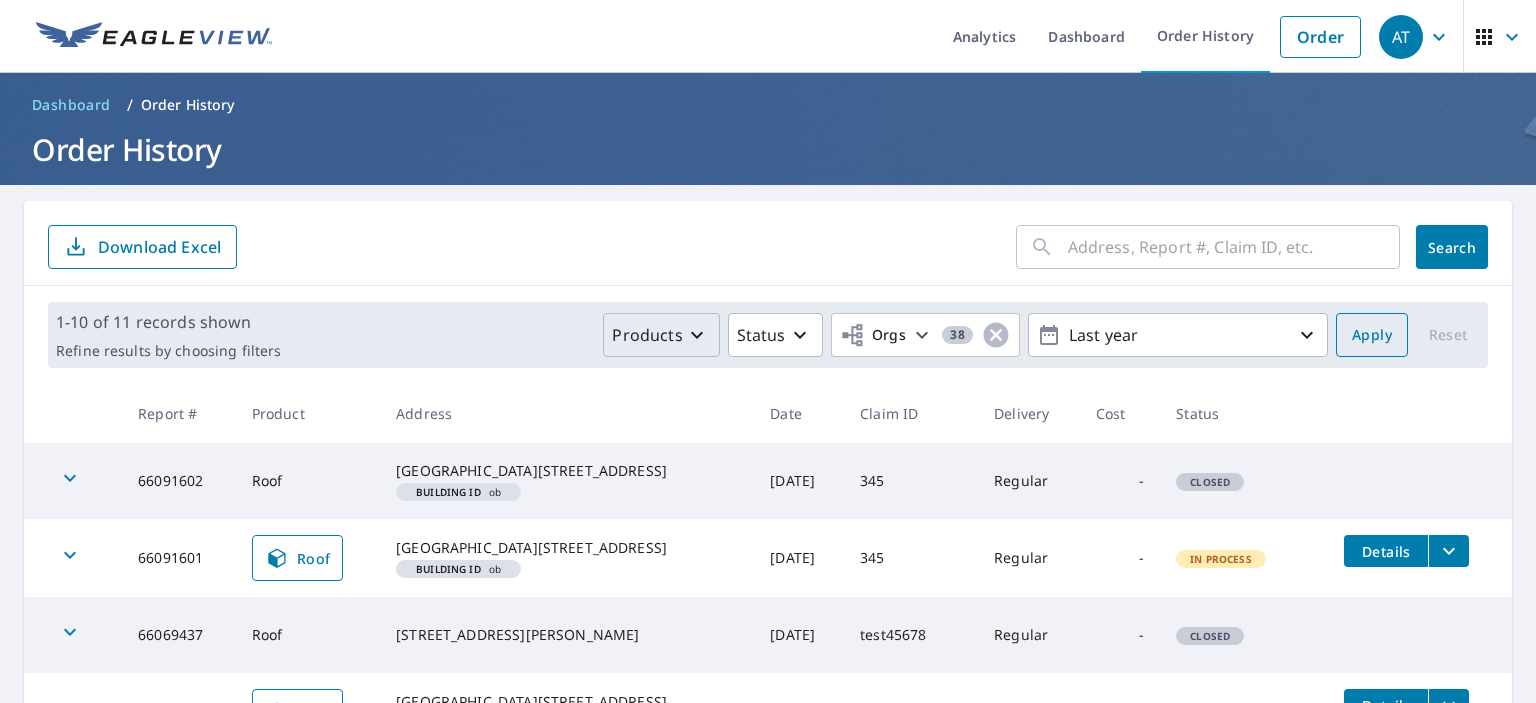 click on "Apply" at bounding box center (1372, 335) 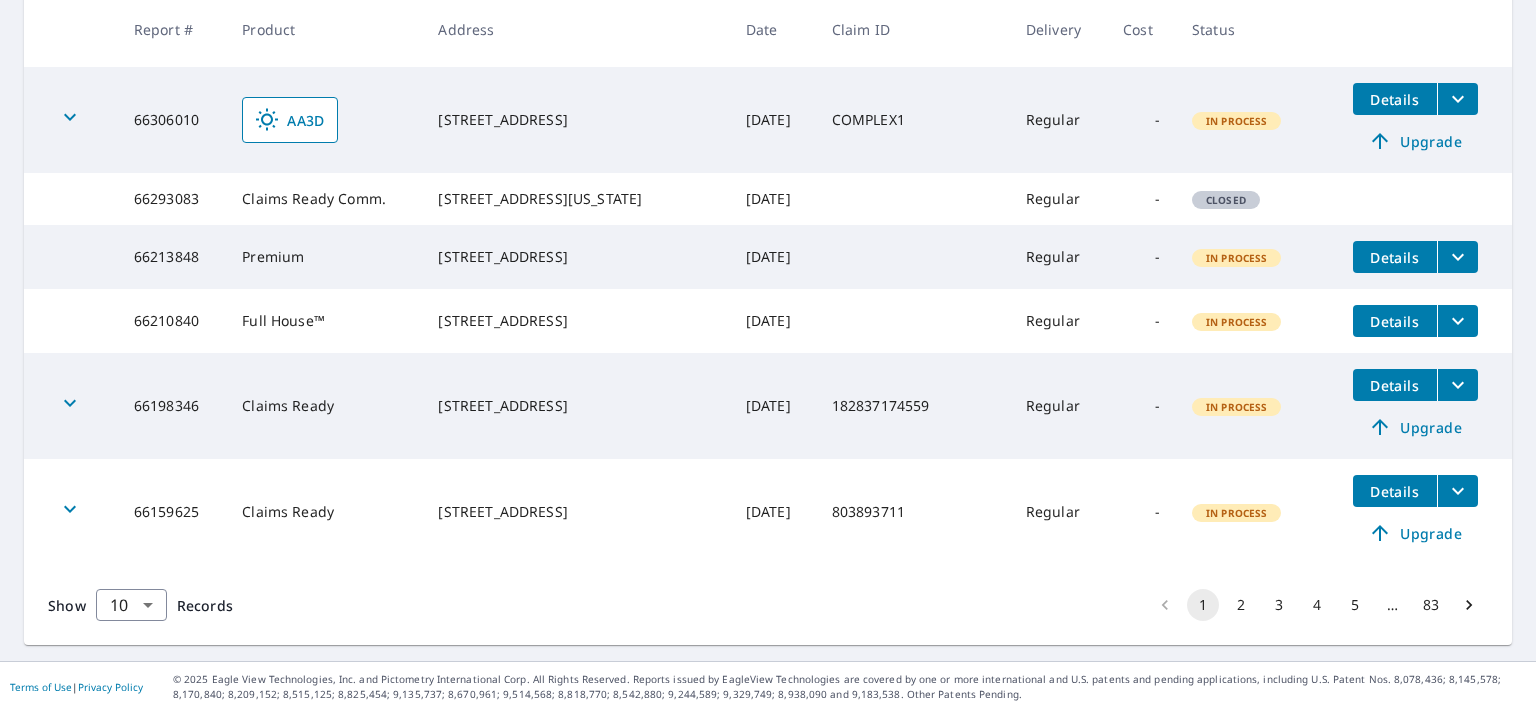 scroll, scrollTop: 813, scrollLeft: 0, axis: vertical 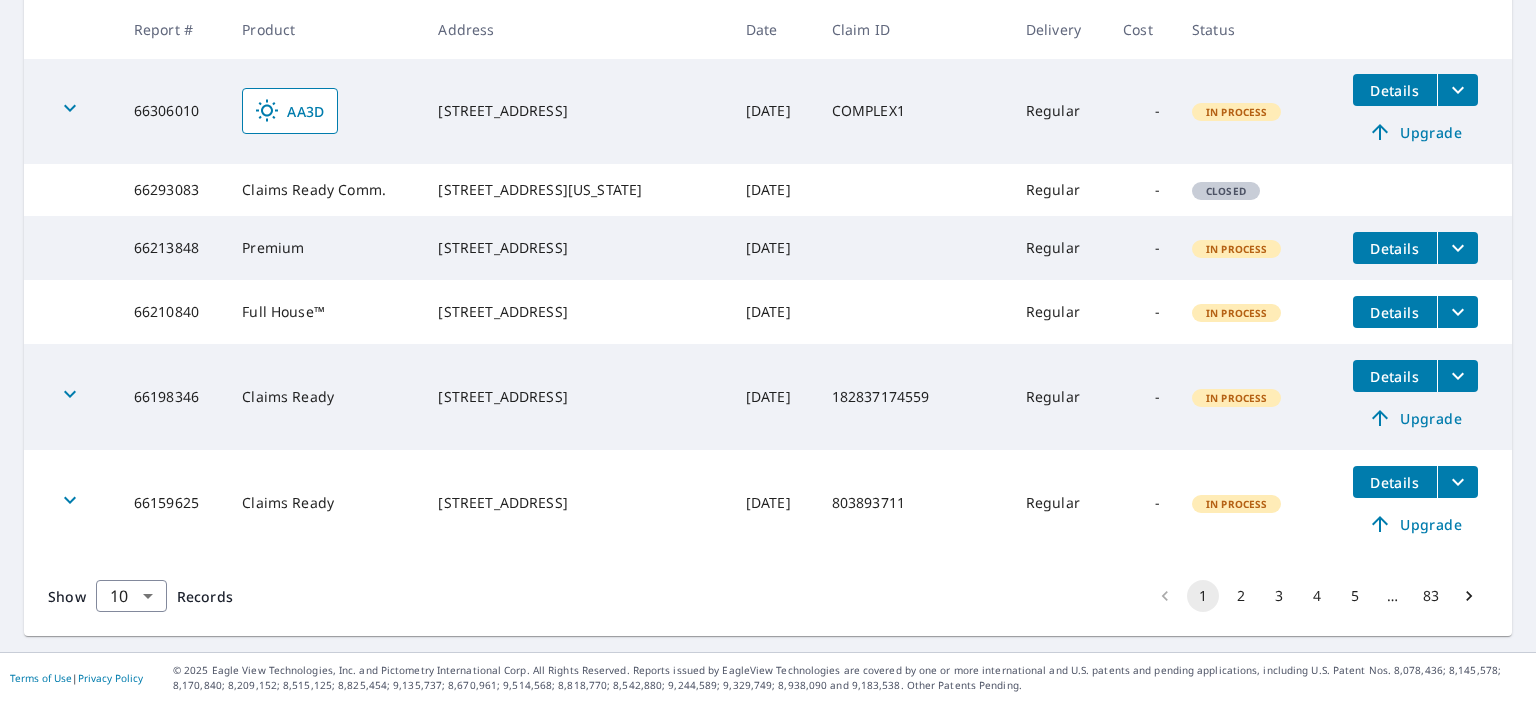 click on "2" at bounding box center [1241, 596] 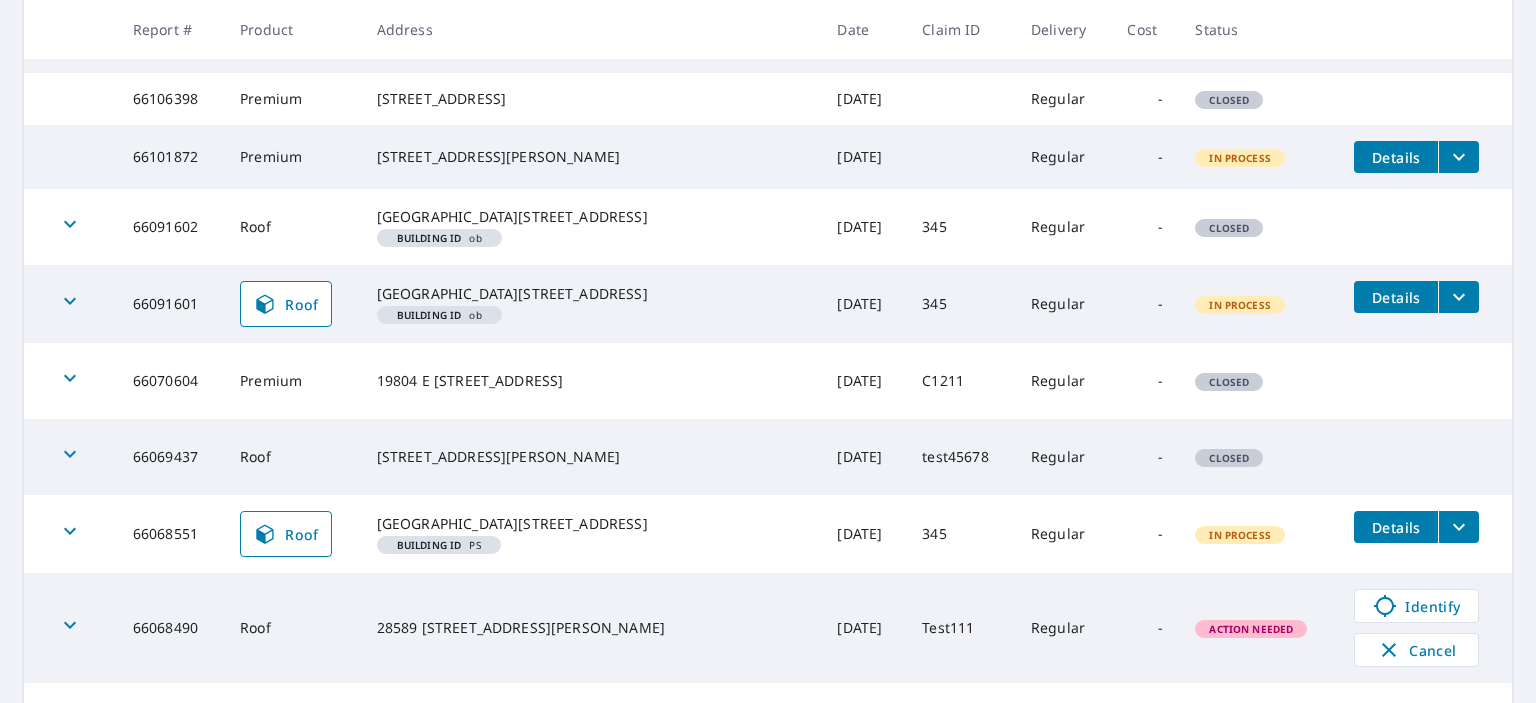 scroll, scrollTop: 438, scrollLeft: 0, axis: vertical 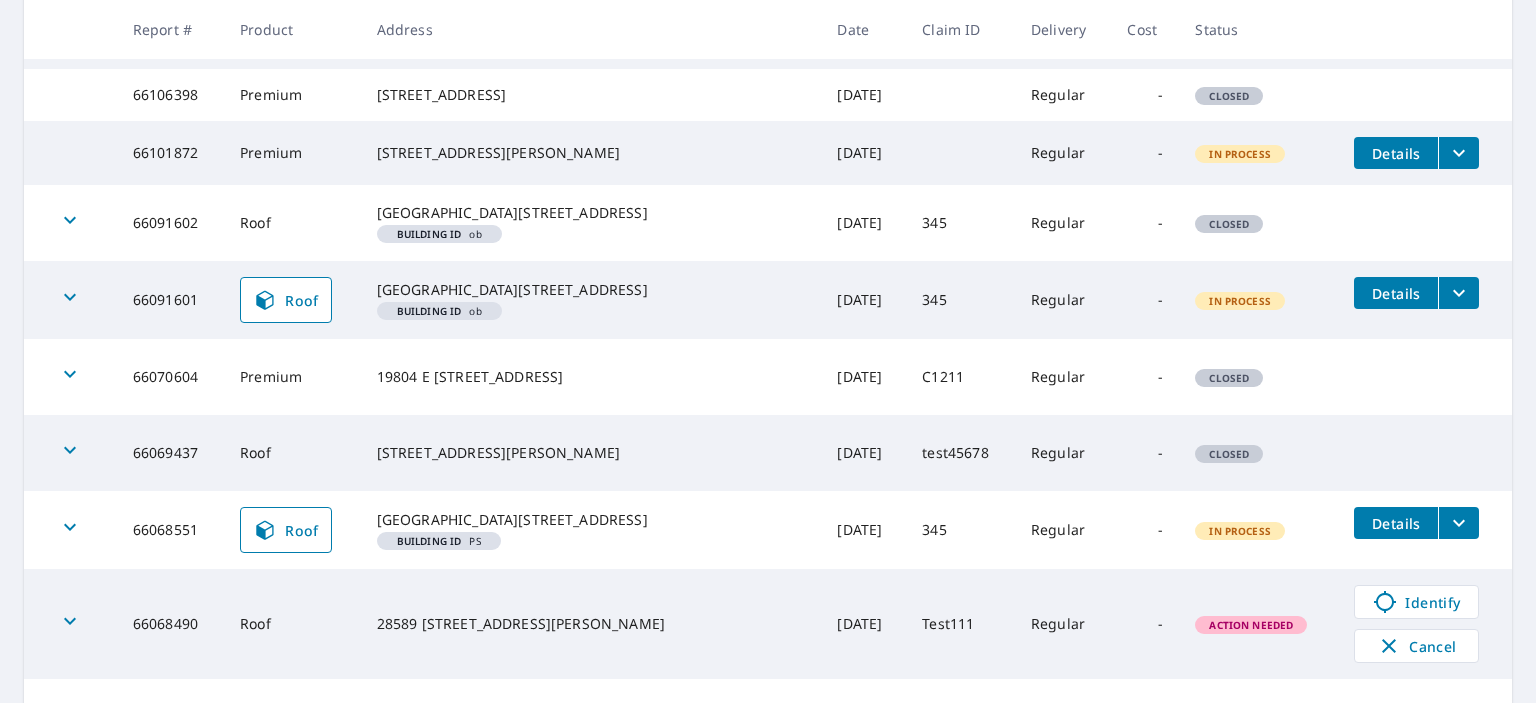 click 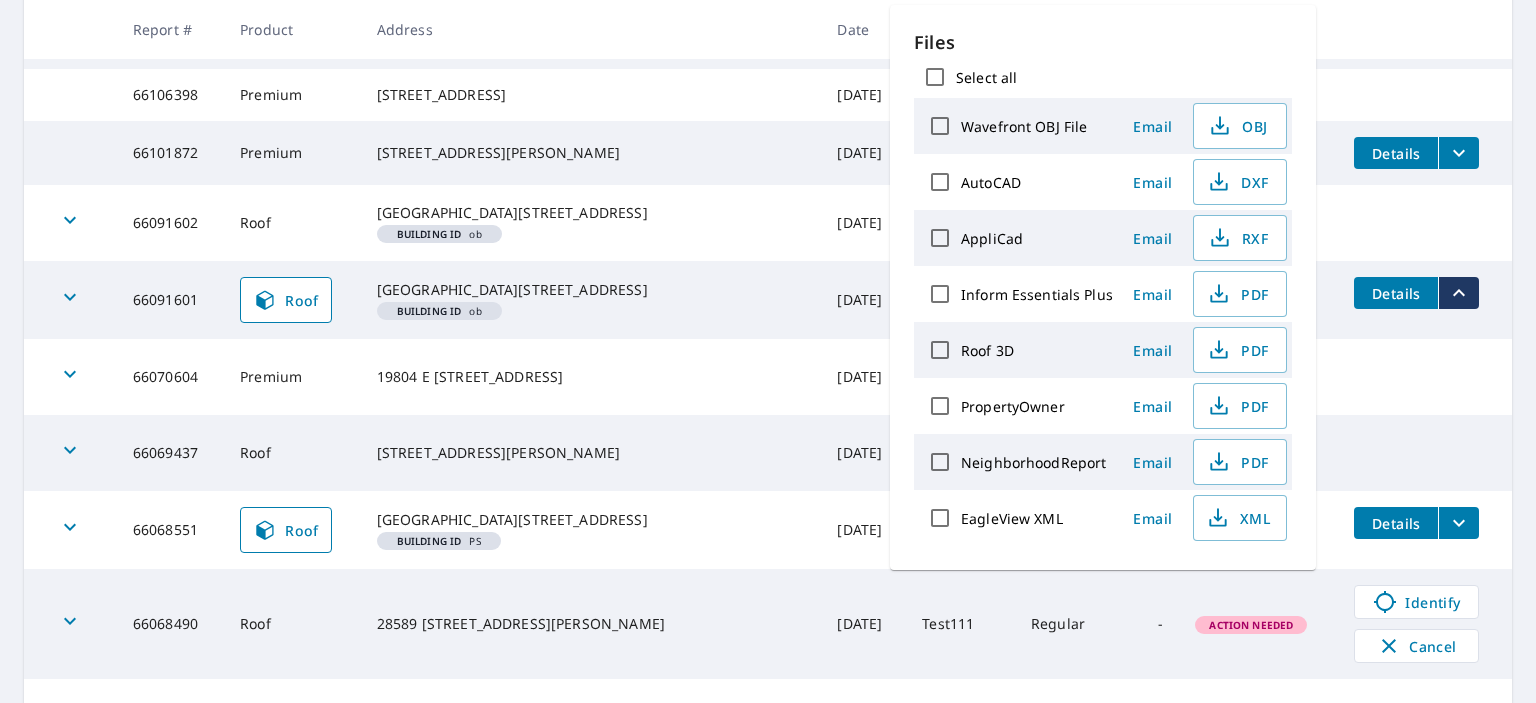 click on "[DATE]" at bounding box center [863, 453] 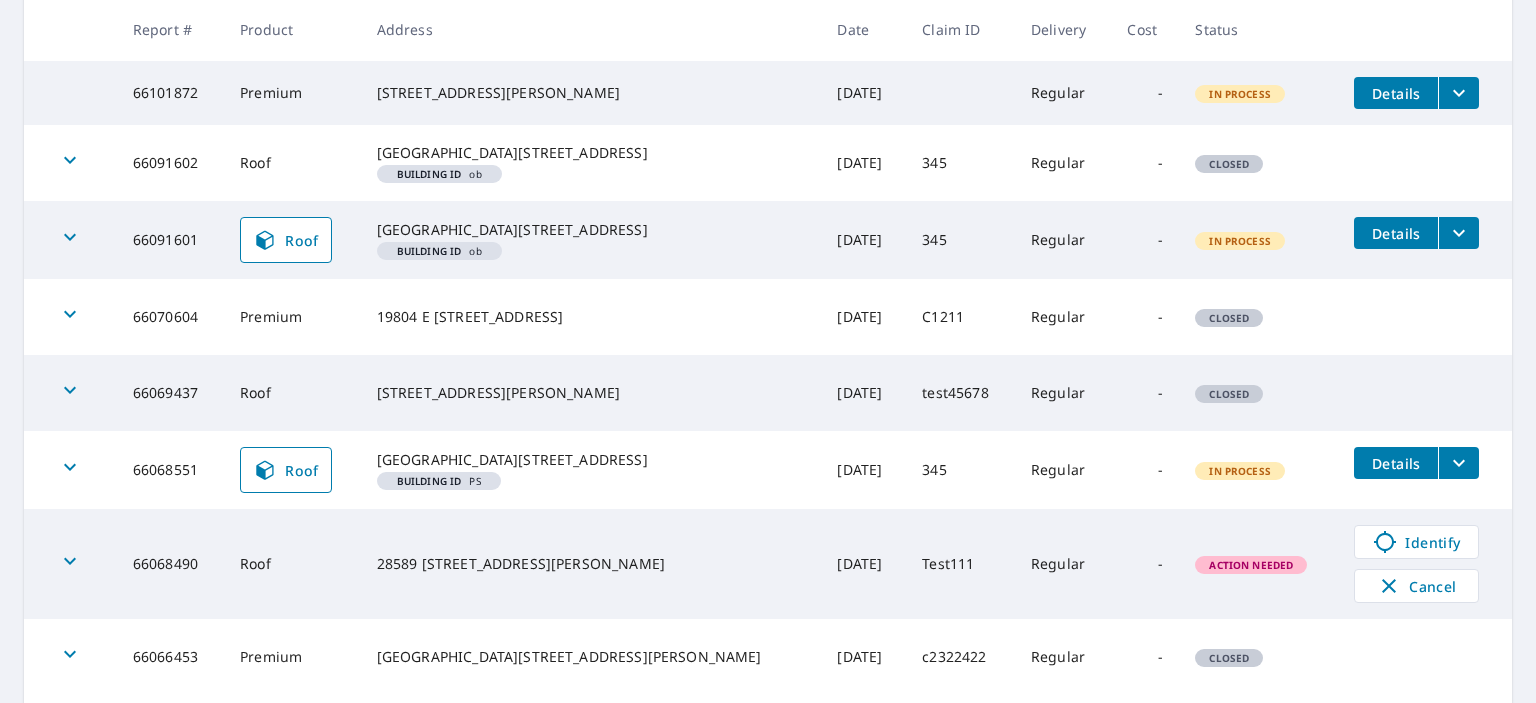 scroll, scrollTop: 716, scrollLeft: 0, axis: vertical 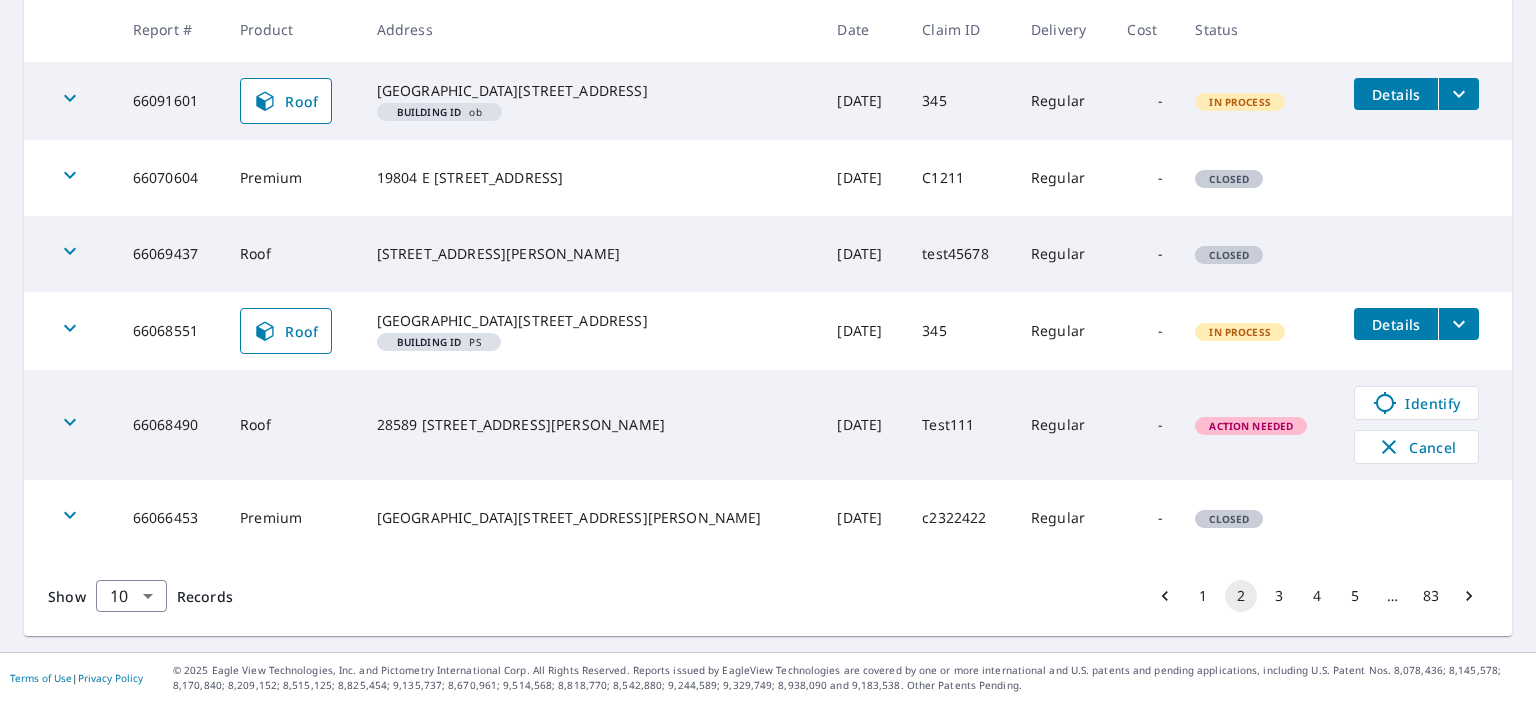 click 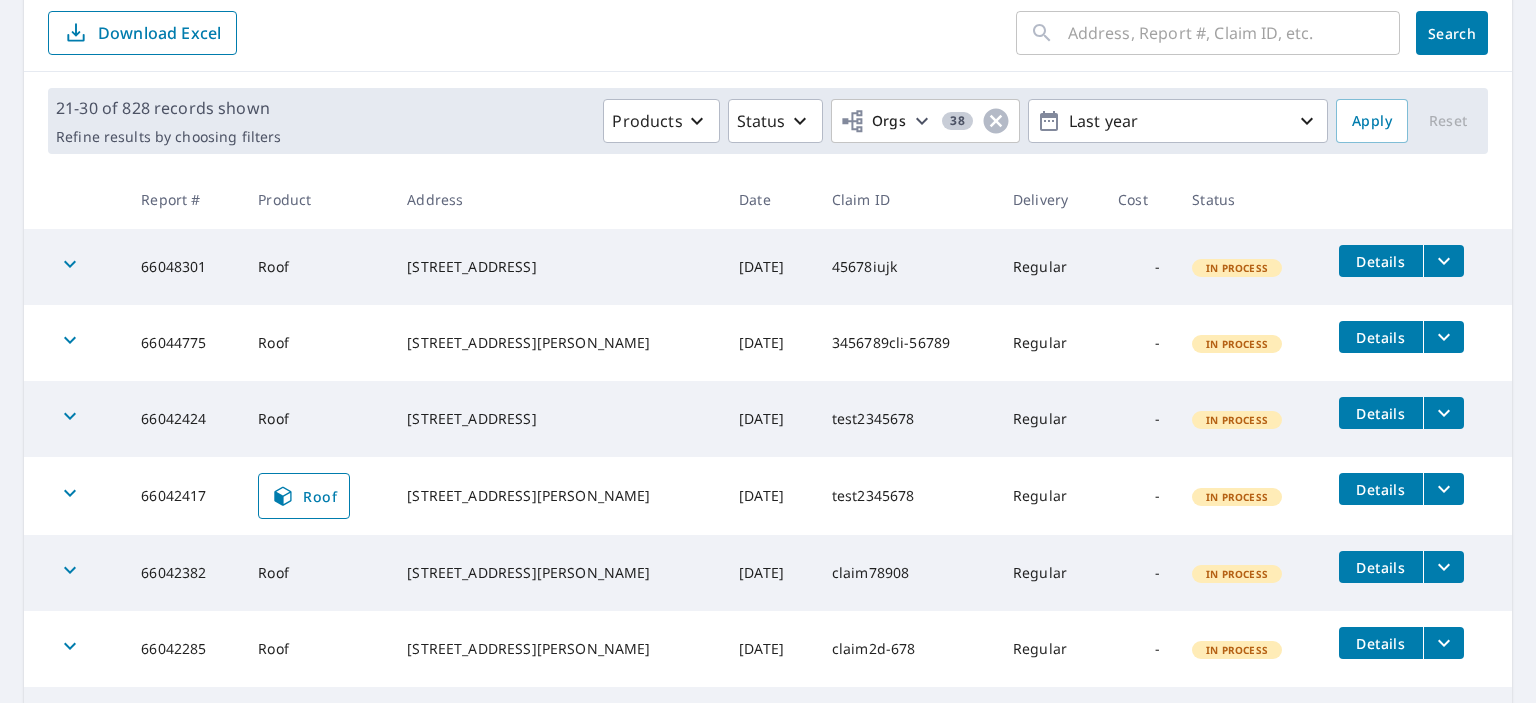 scroll, scrollTop: 215, scrollLeft: 0, axis: vertical 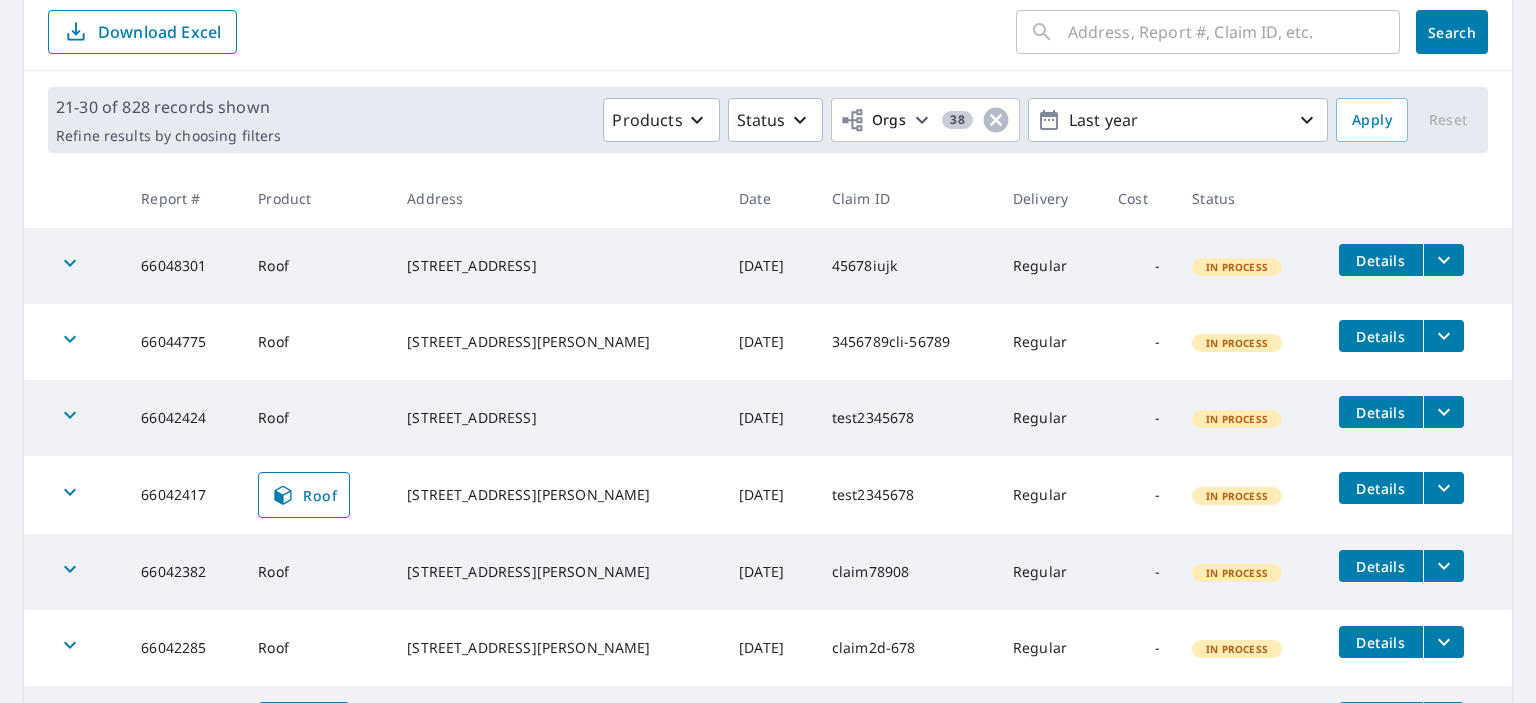 click 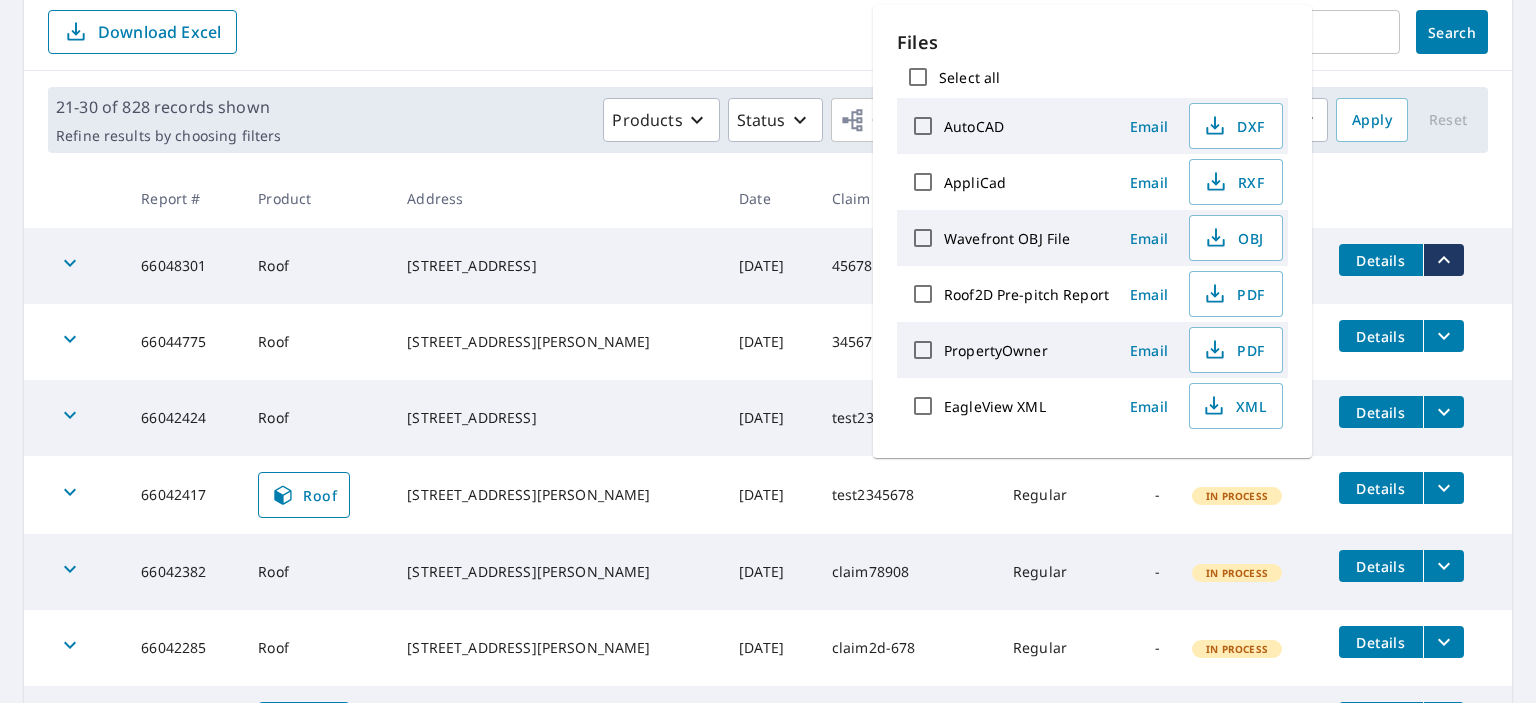 click on "66044775" at bounding box center [183, 342] 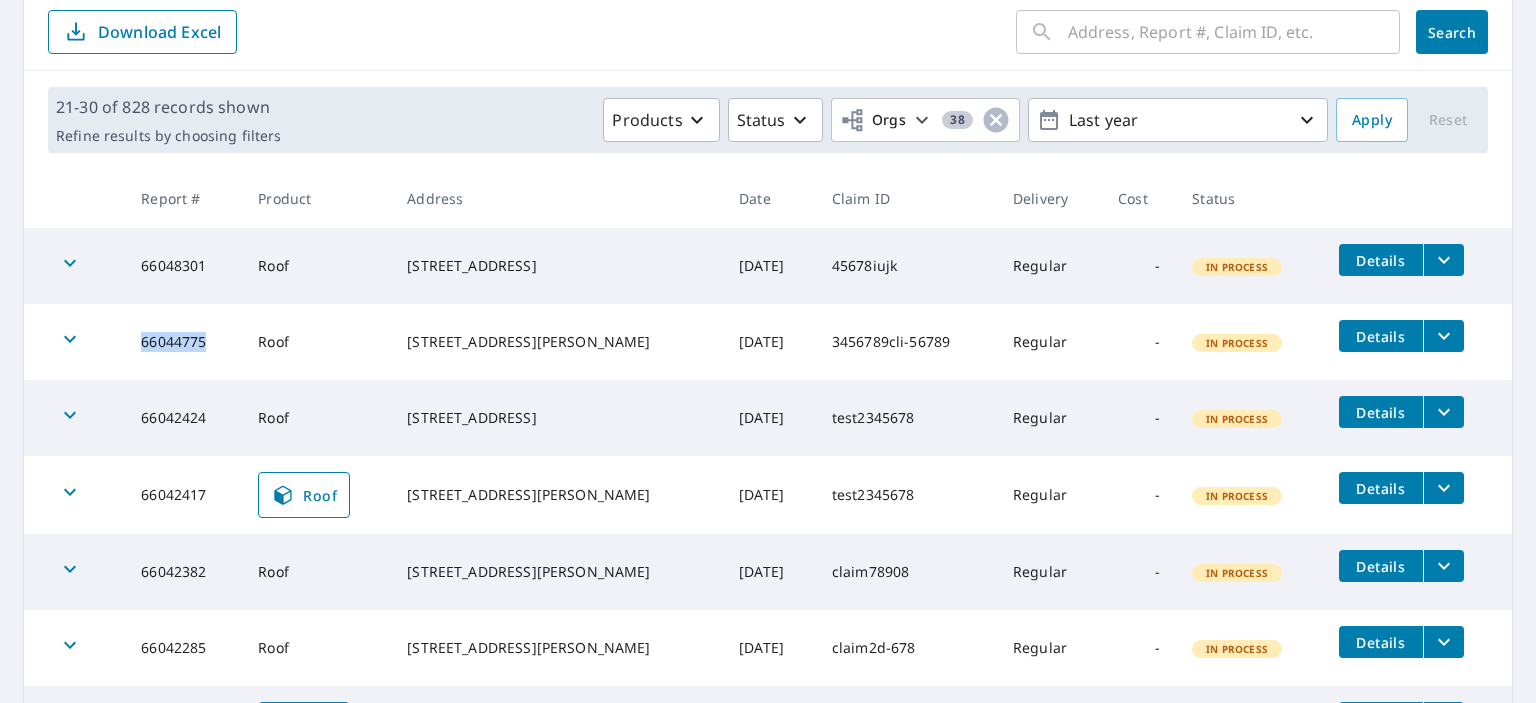click on "66044775" at bounding box center [183, 342] 